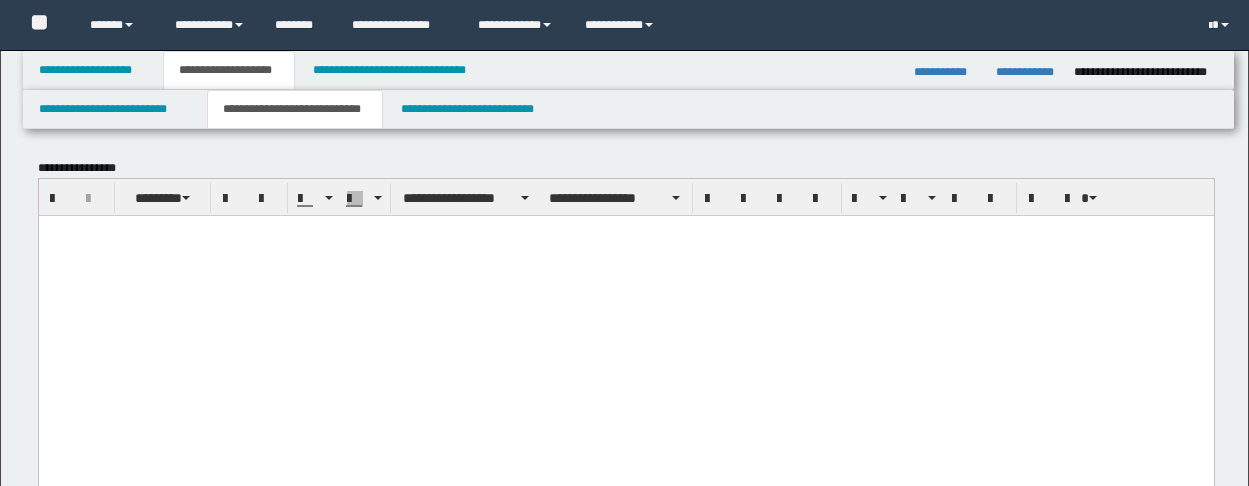 scroll, scrollTop: 340, scrollLeft: 0, axis: vertical 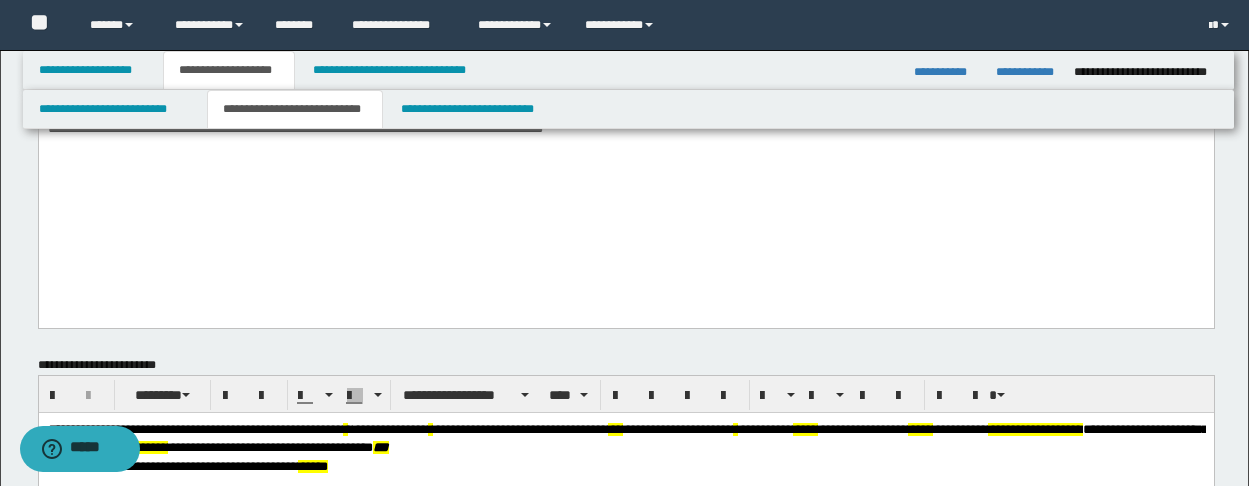 click on "**********" at bounding box center [625, 52] 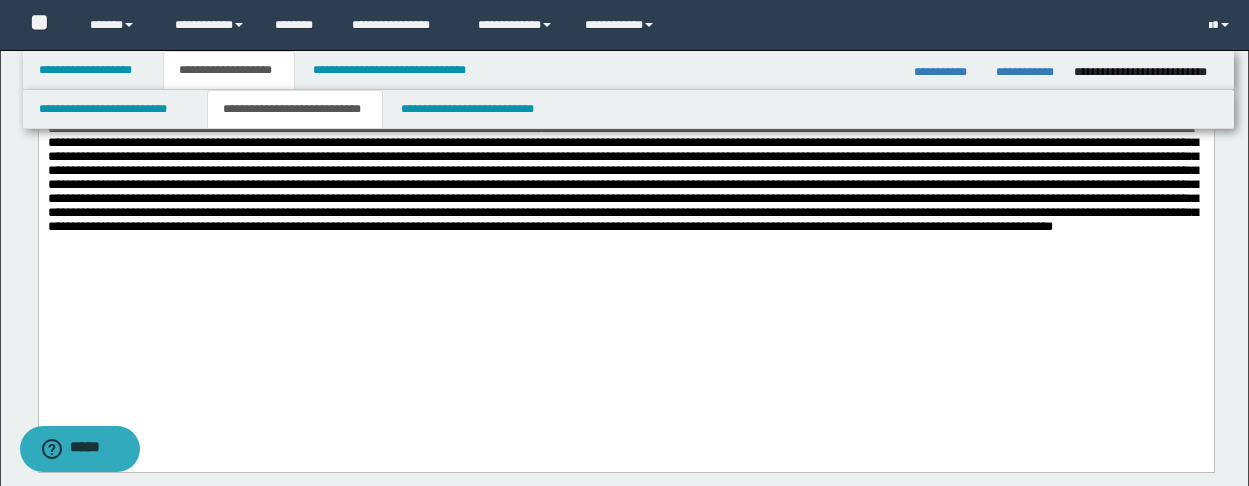click at bounding box center (622, 177) 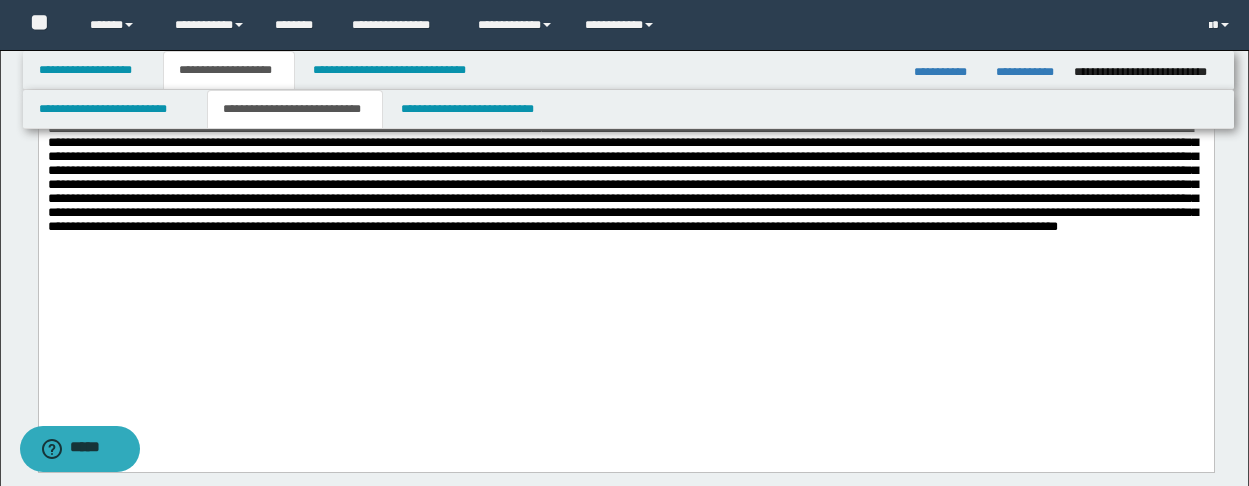 click at bounding box center [622, 177] 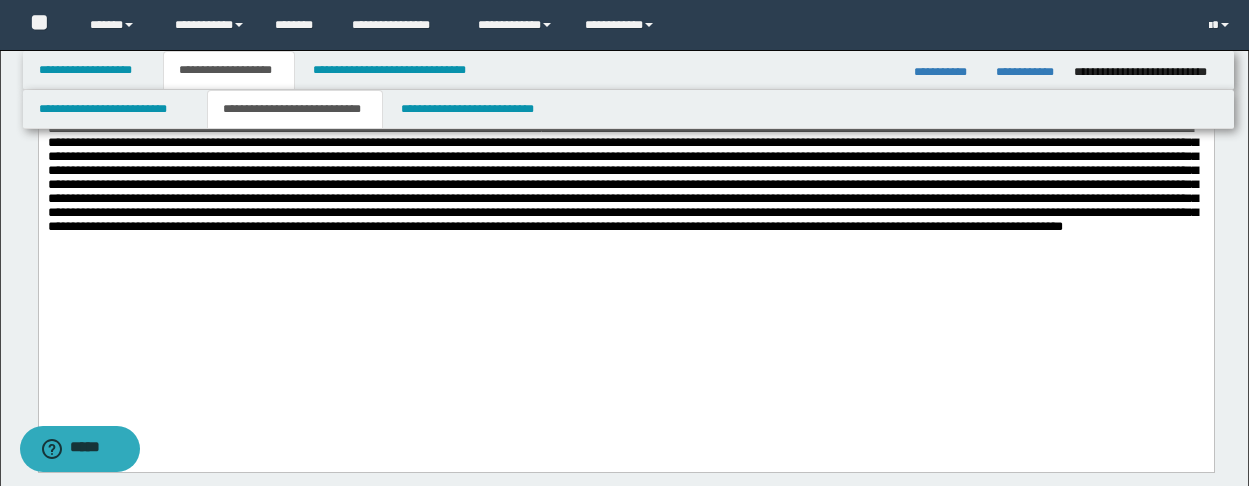 click at bounding box center [622, 177] 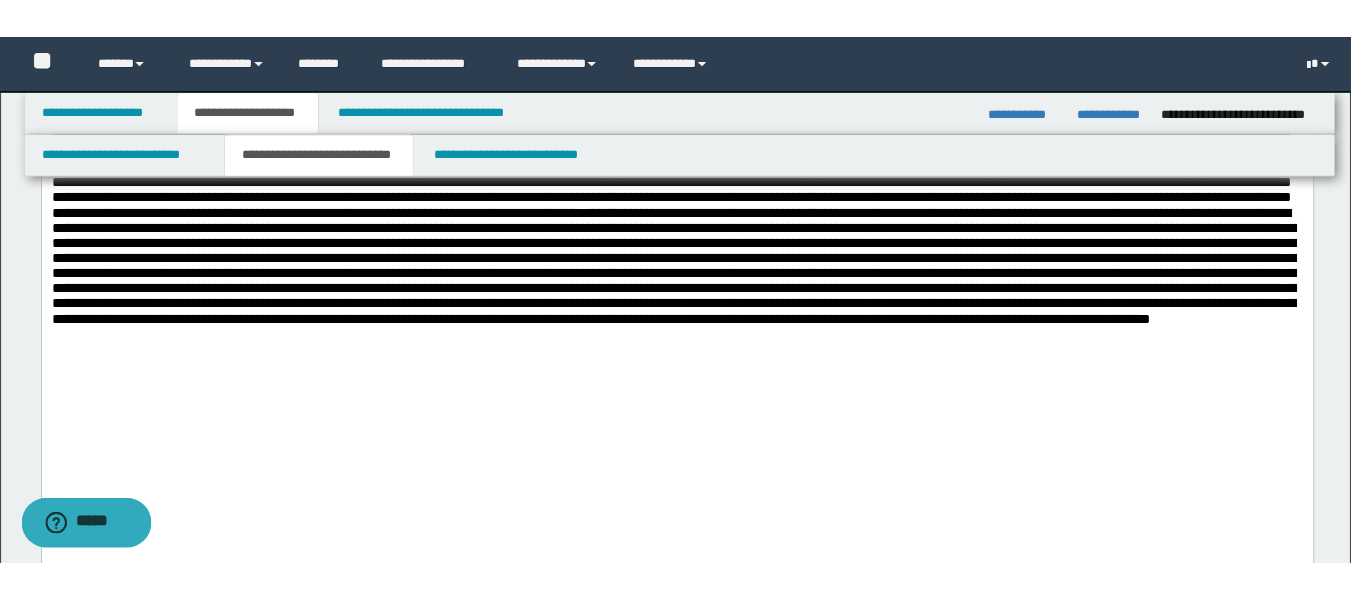 scroll, scrollTop: 440, scrollLeft: 0, axis: vertical 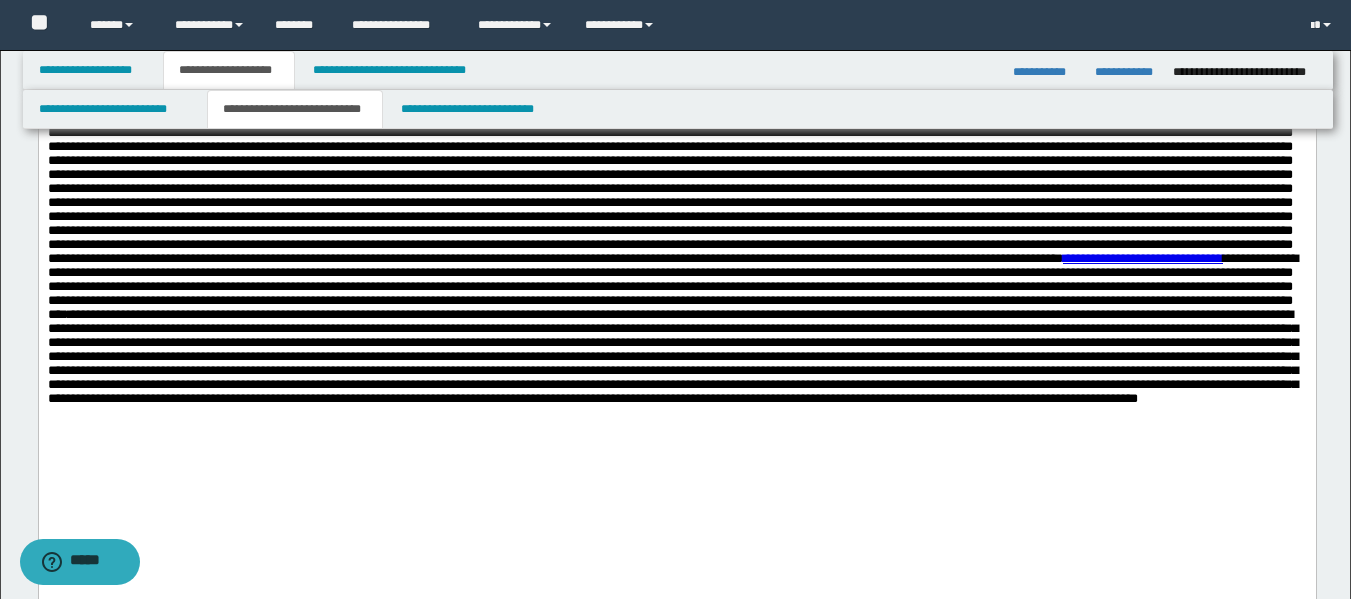 click at bounding box center (672, 355) 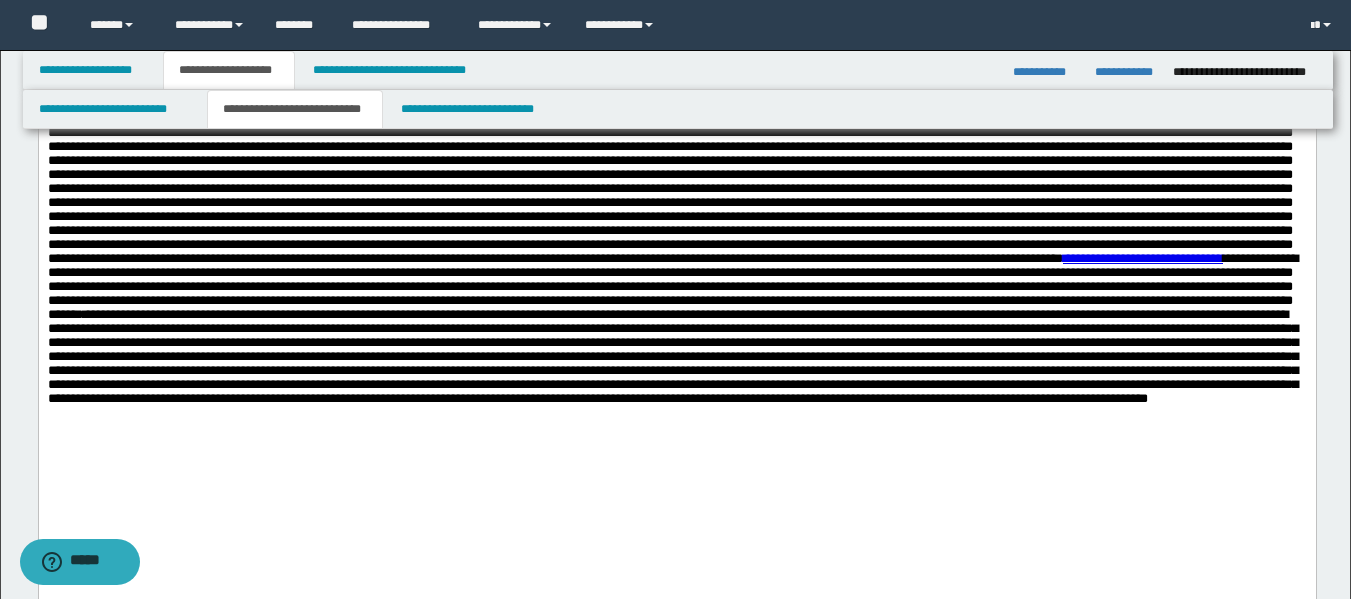 click at bounding box center [672, 355] 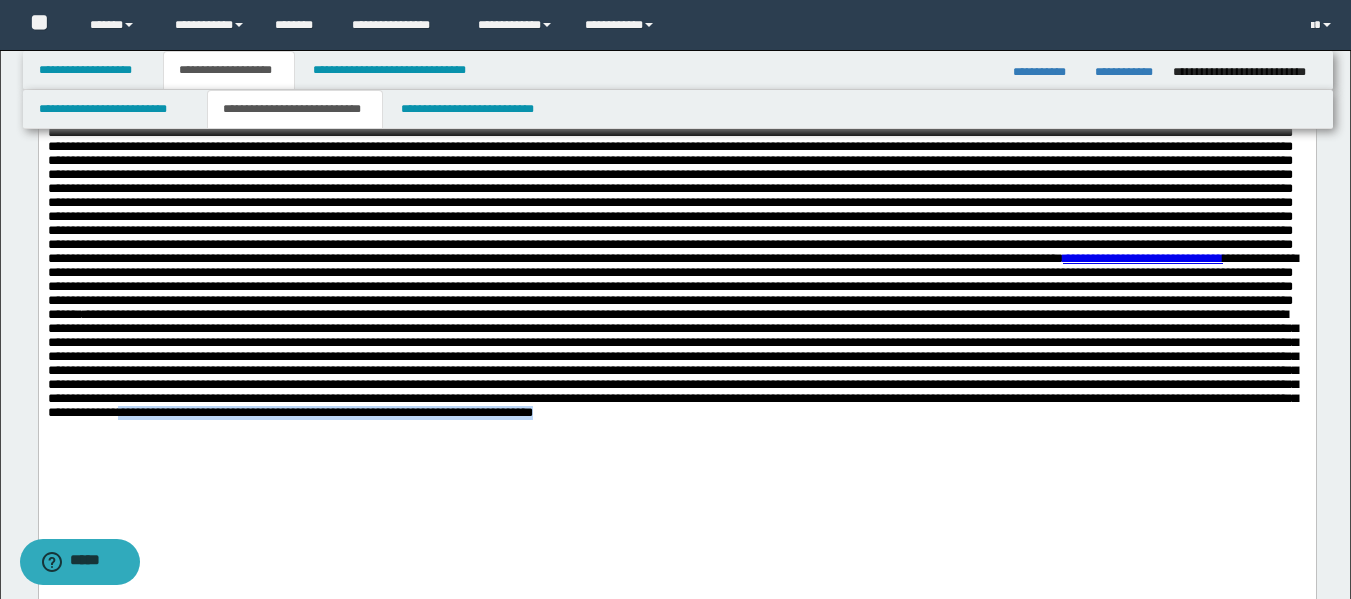 drag, startPoint x: 131, startPoint y: 520, endPoint x: 817, endPoint y: 554, distance: 686.84204 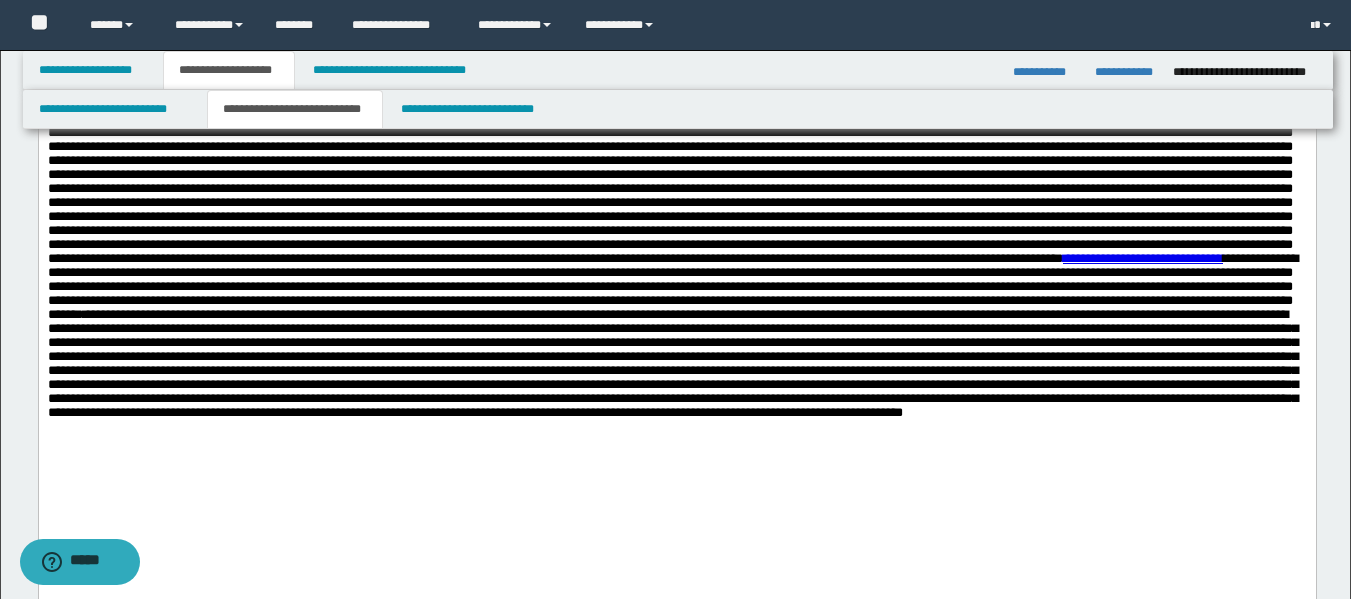 click at bounding box center [672, 362] 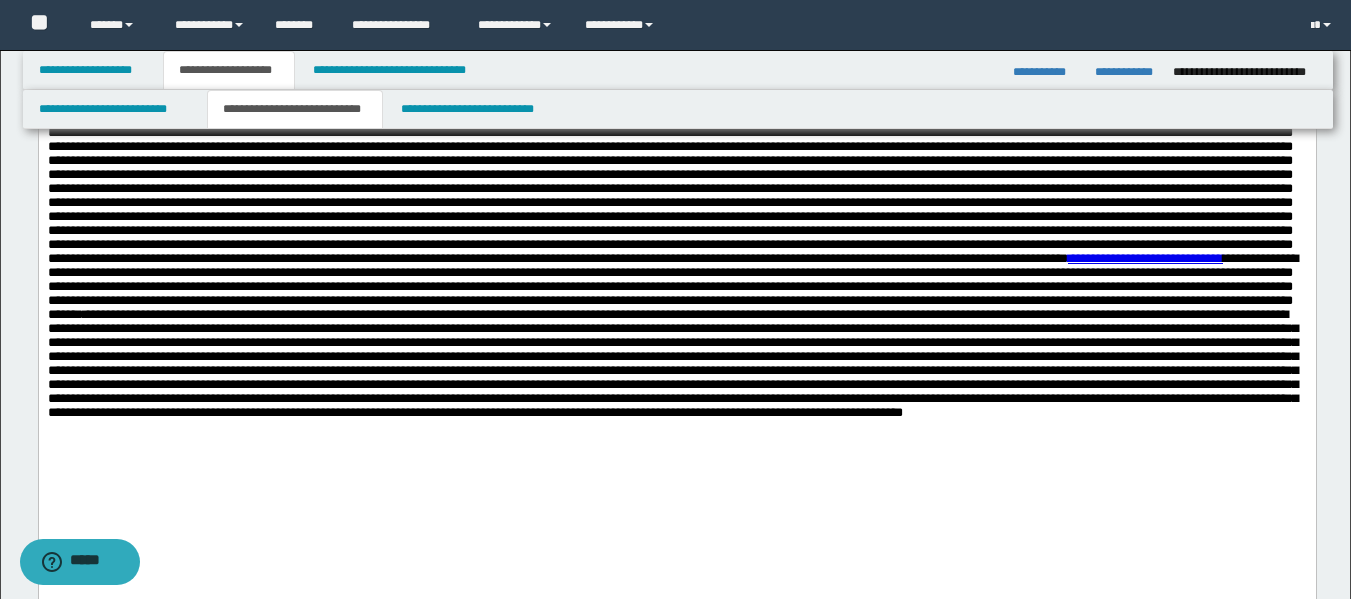 click on "**********" at bounding box center [1144, 257] 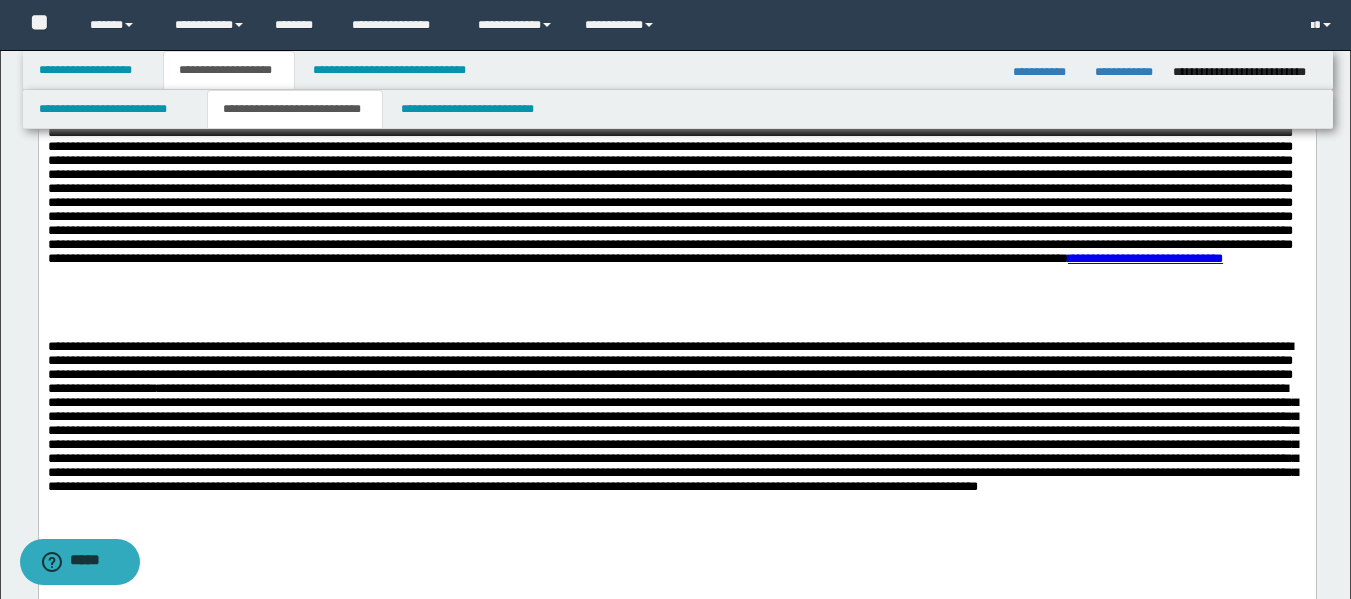 click on "**********" at bounding box center [676, 211] 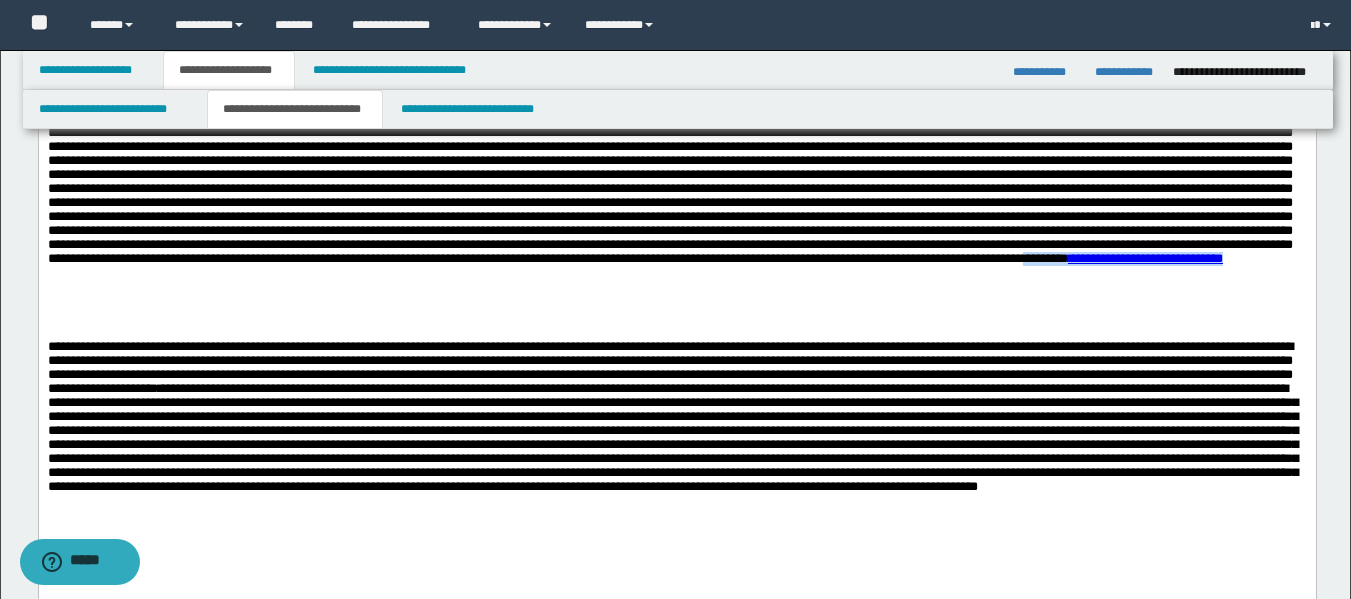 drag, startPoint x: 113, startPoint y: 328, endPoint x: 348, endPoint y: 329, distance: 235.00212 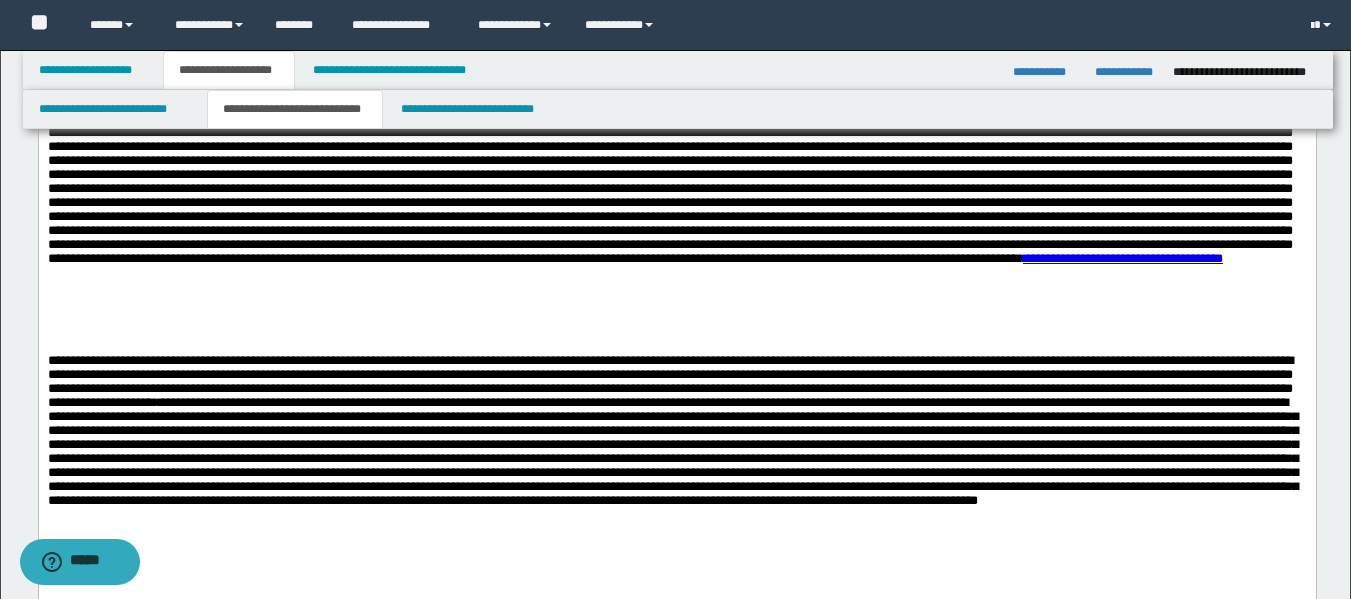 click on "**********" at bounding box center [676, 211] 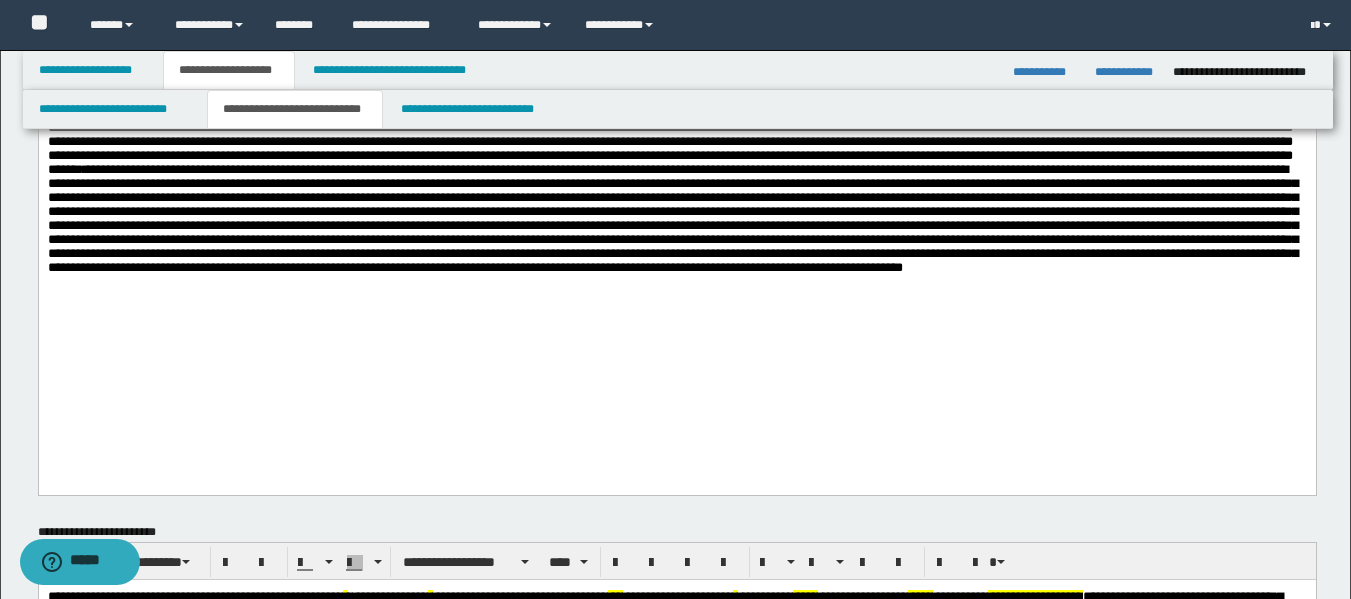 scroll, scrollTop: 240, scrollLeft: 0, axis: vertical 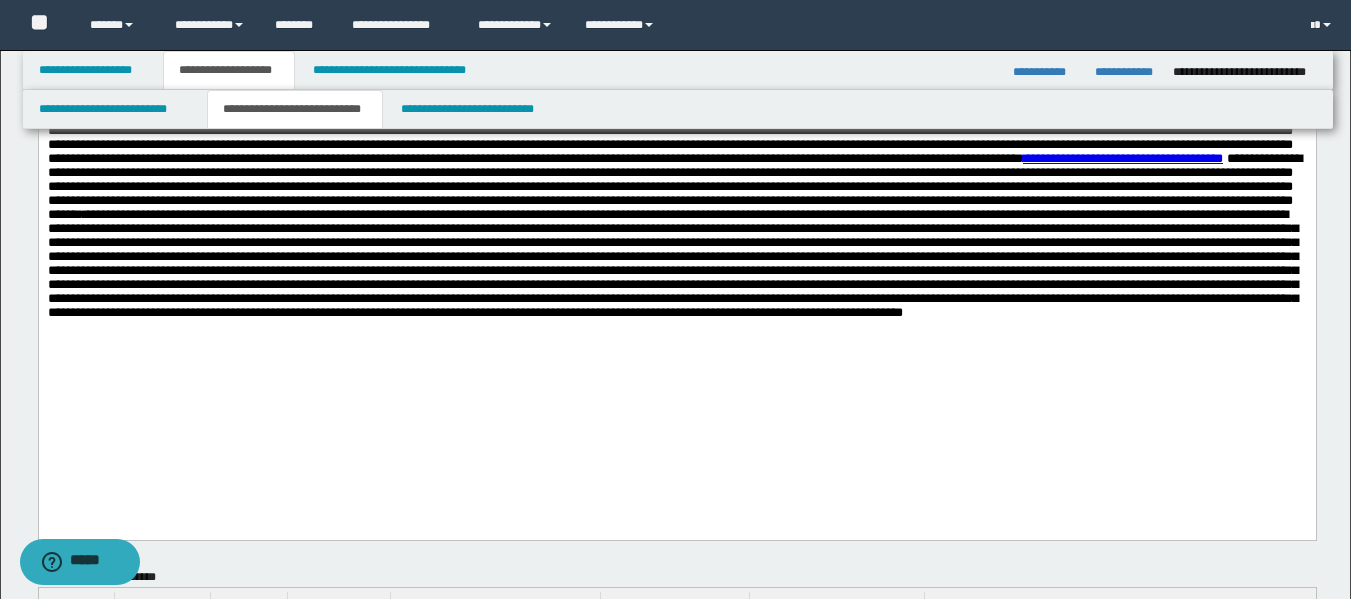 click on "**********" at bounding box center [1122, 158] 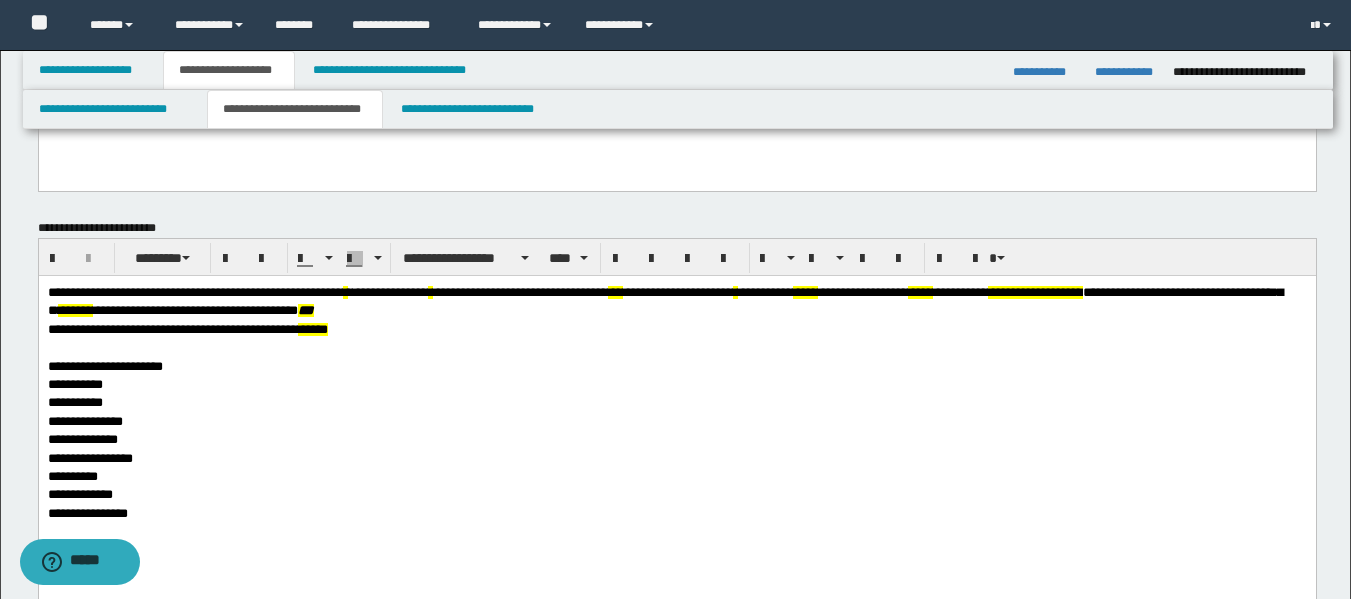 scroll, scrollTop: 640, scrollLeft: 0, axis: vertical 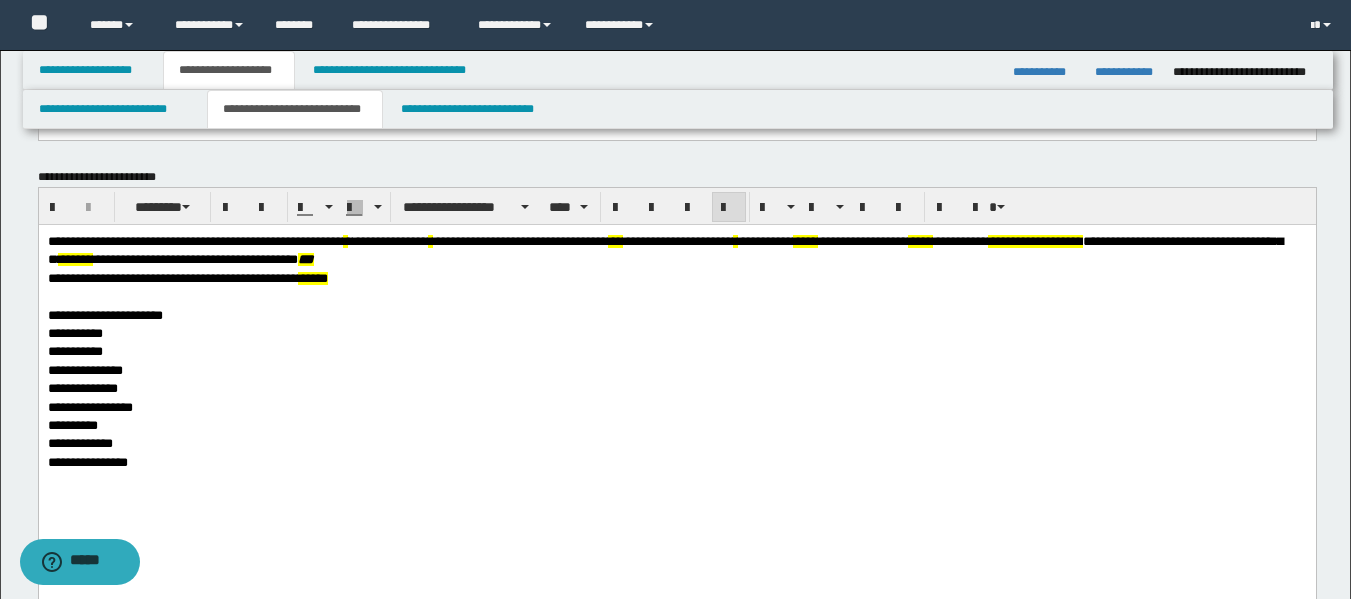 click on "**********" at bounding box center (89, 406) 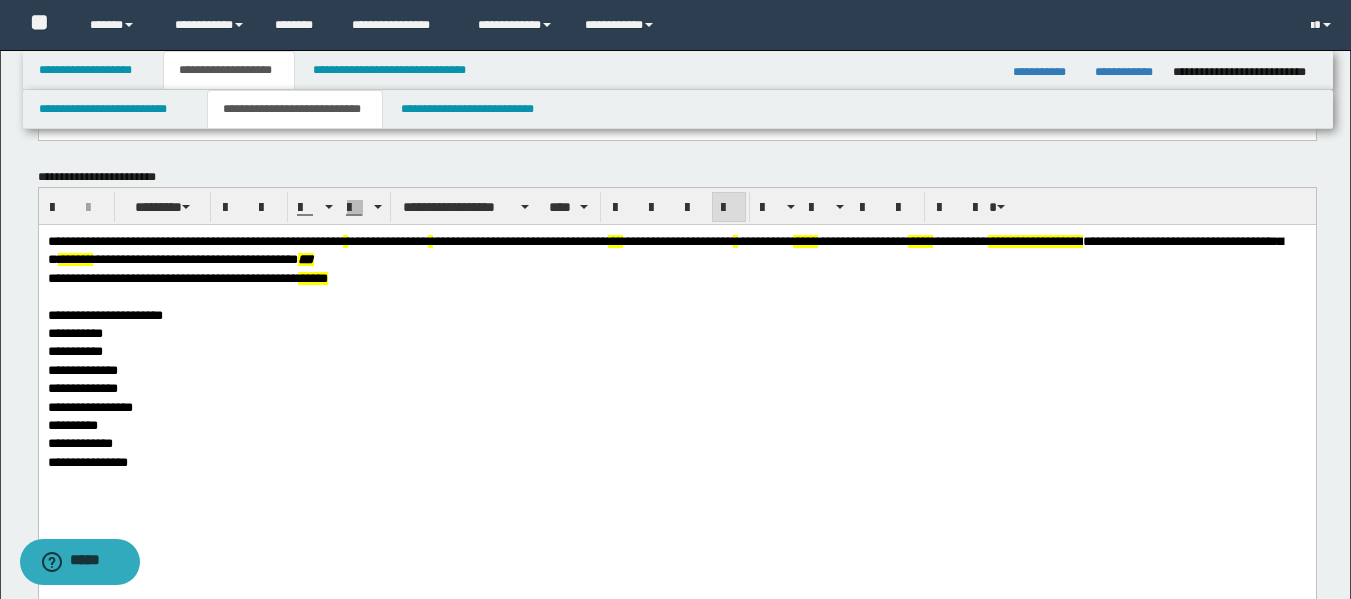 click on "**********" at bounding box center (164, 277) 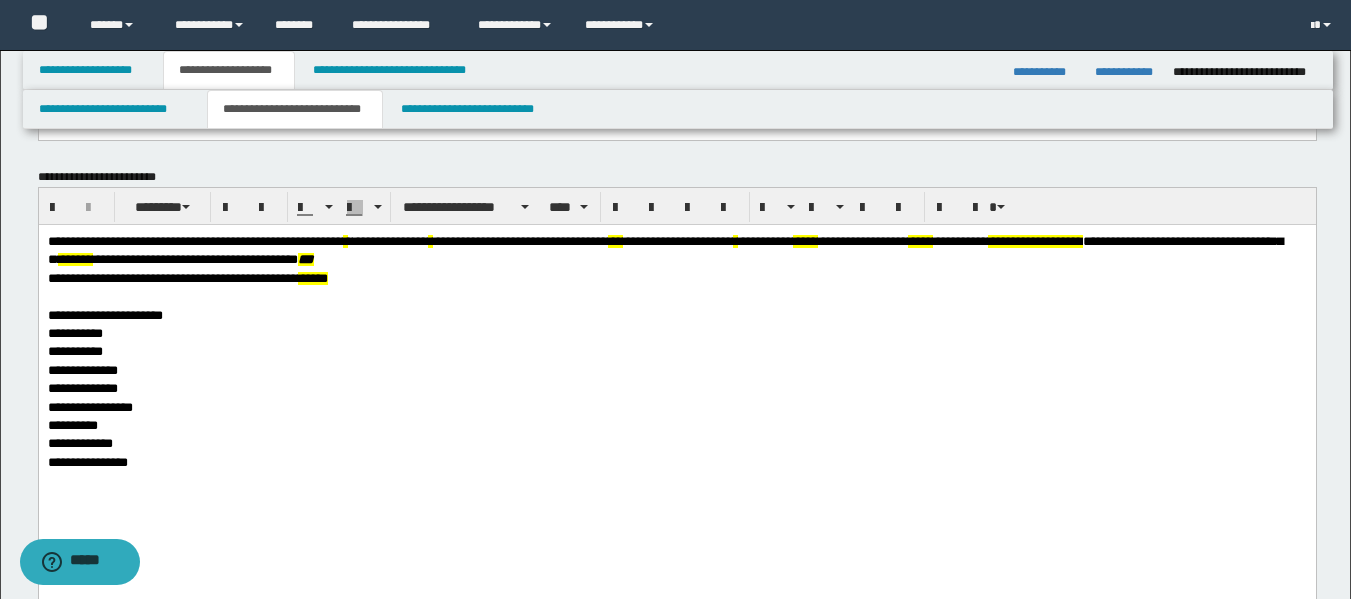 click on "*****" at bounding box center (804, 240) 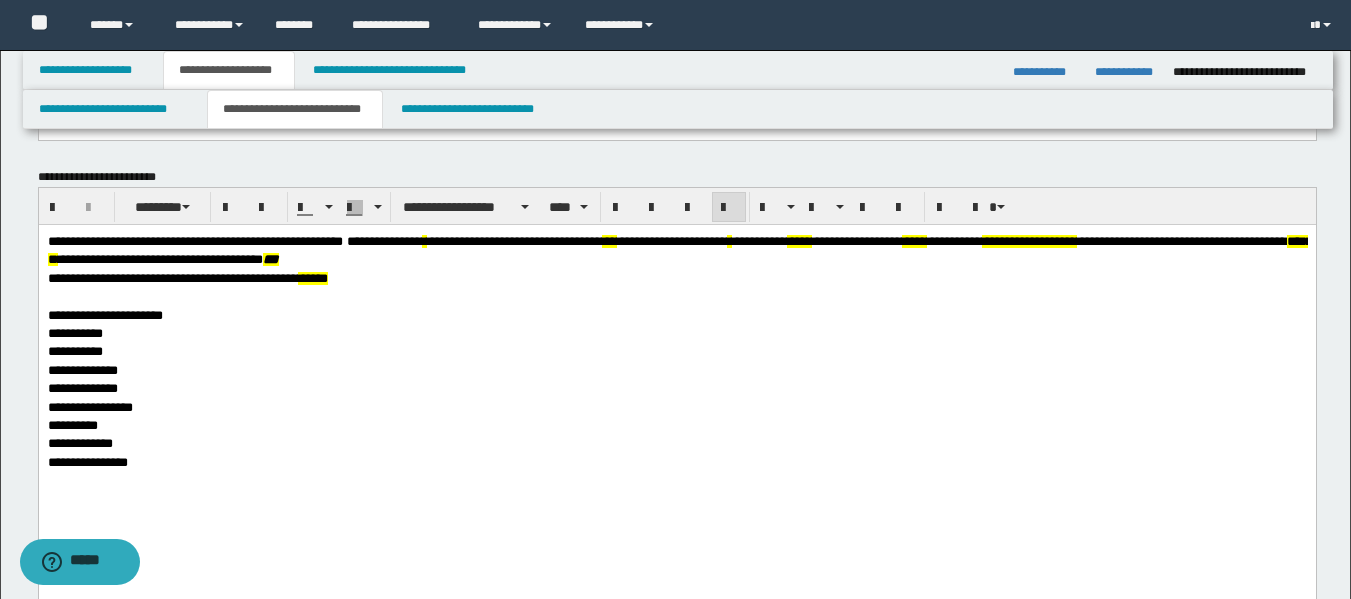 click on "**********" at bounding box center (164, 277) 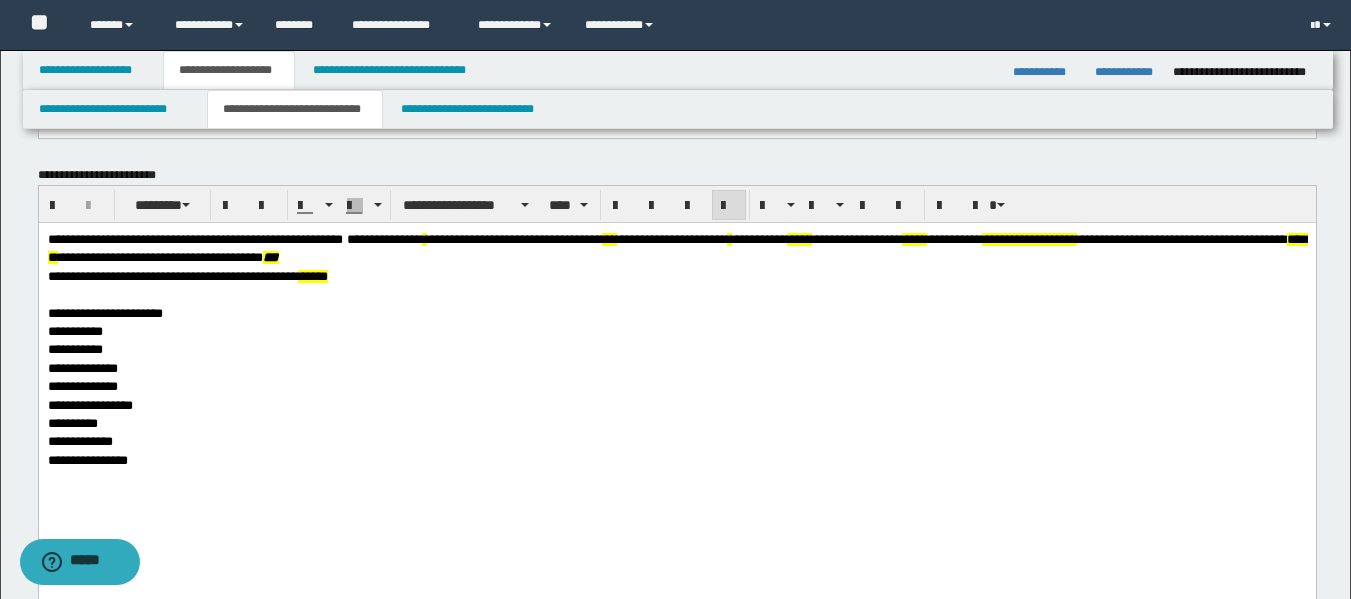 scroll, scrollTop: 640, scrollLeft: 0, axis: vertical 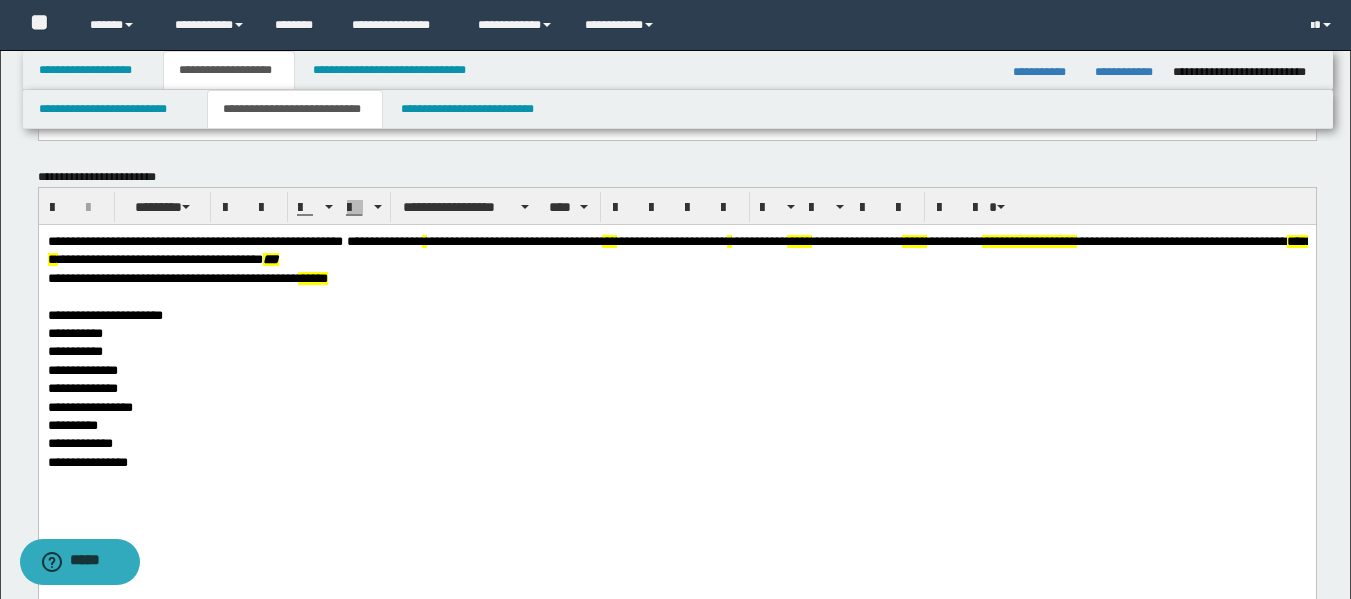 click on "**********" at bounding box center (513, 240) 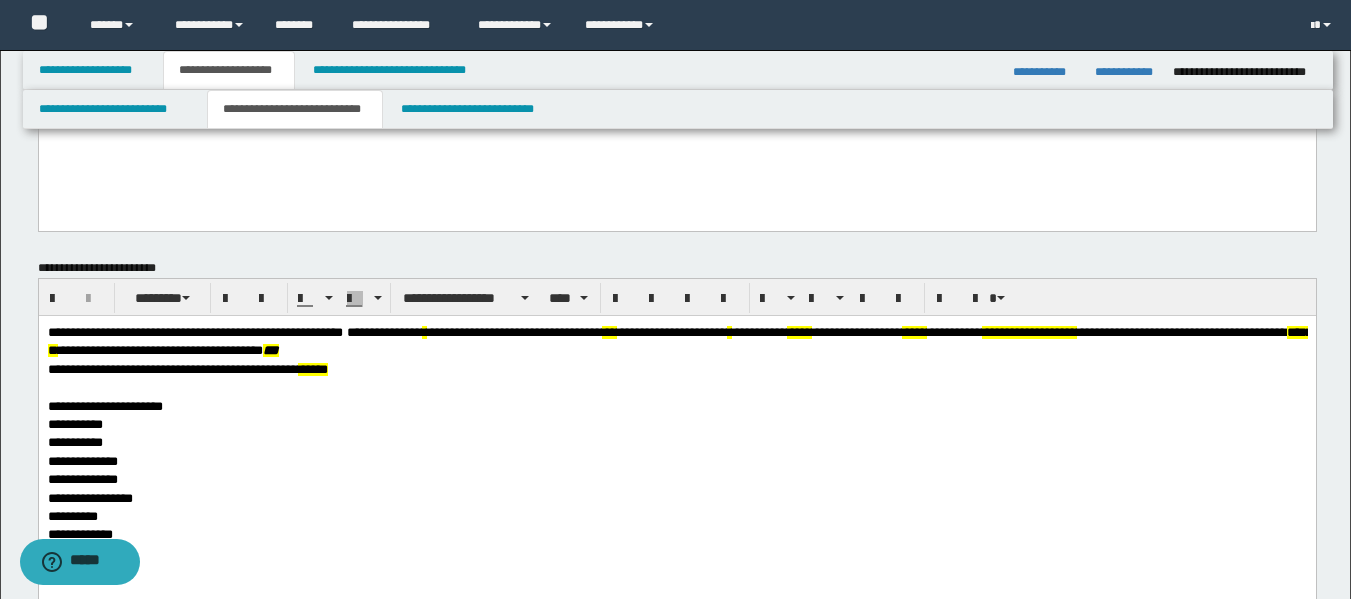 scroll, scrollTop: 469, scrollLeft: 0, axis: vertical 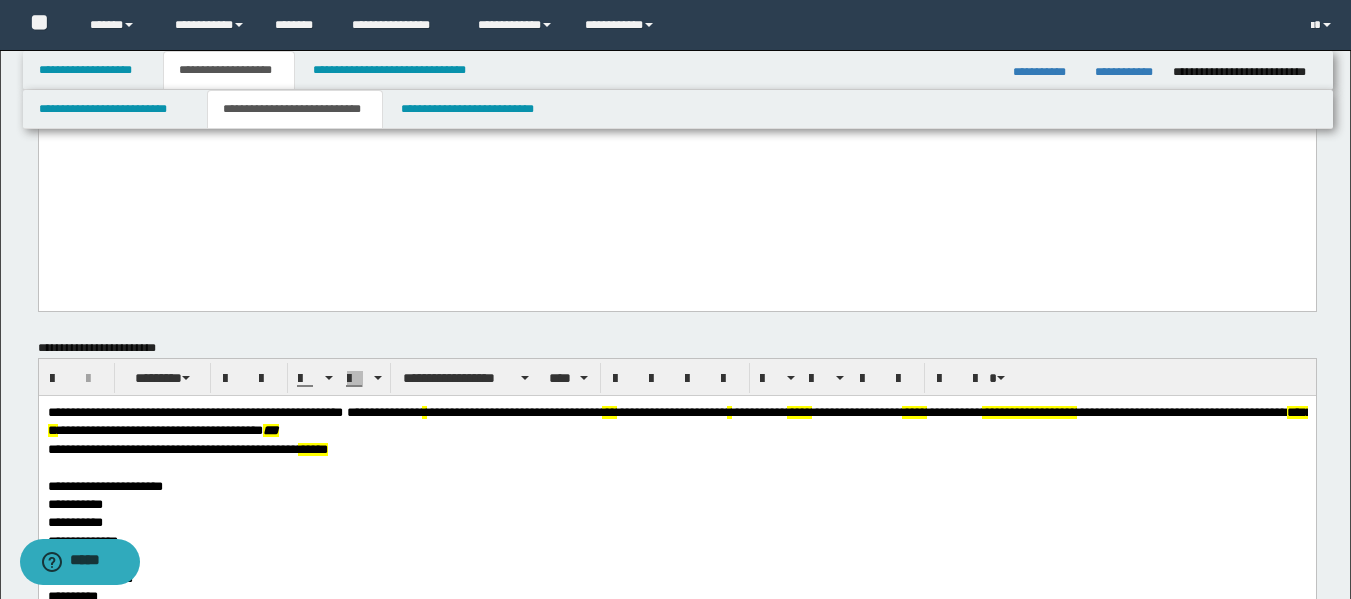 click on "**********" at bounding box center [383, 411] 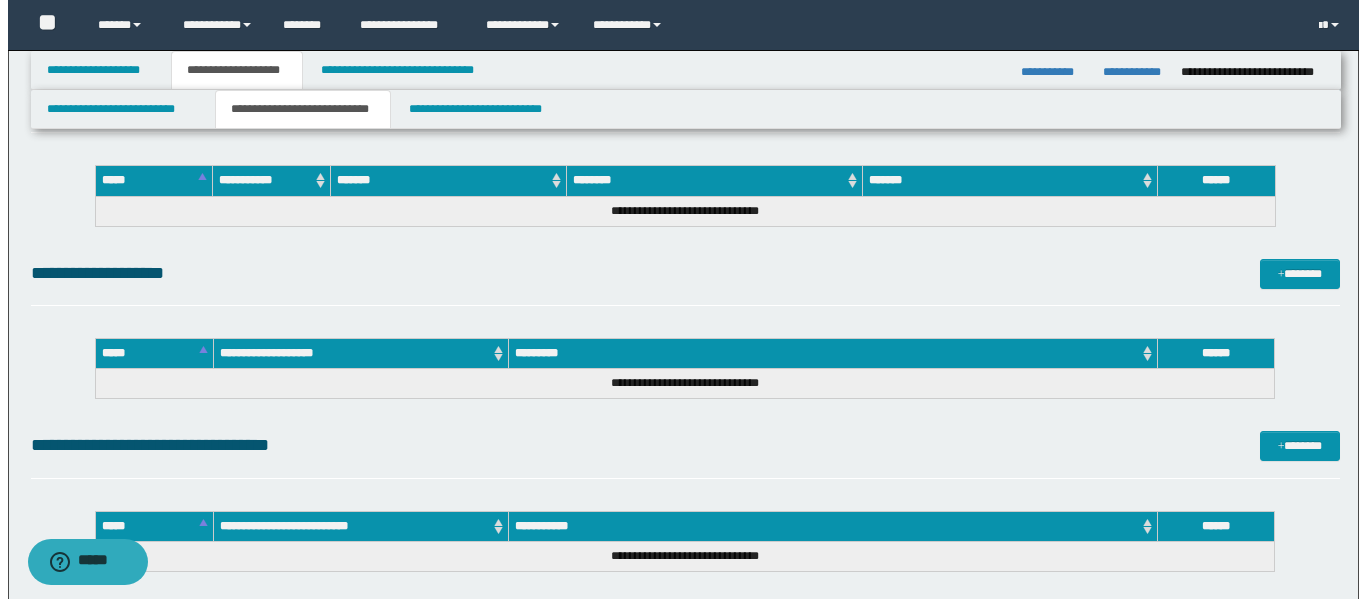 scroll, scrollTop: 1369, scrollLeft: 0, axis: vertical 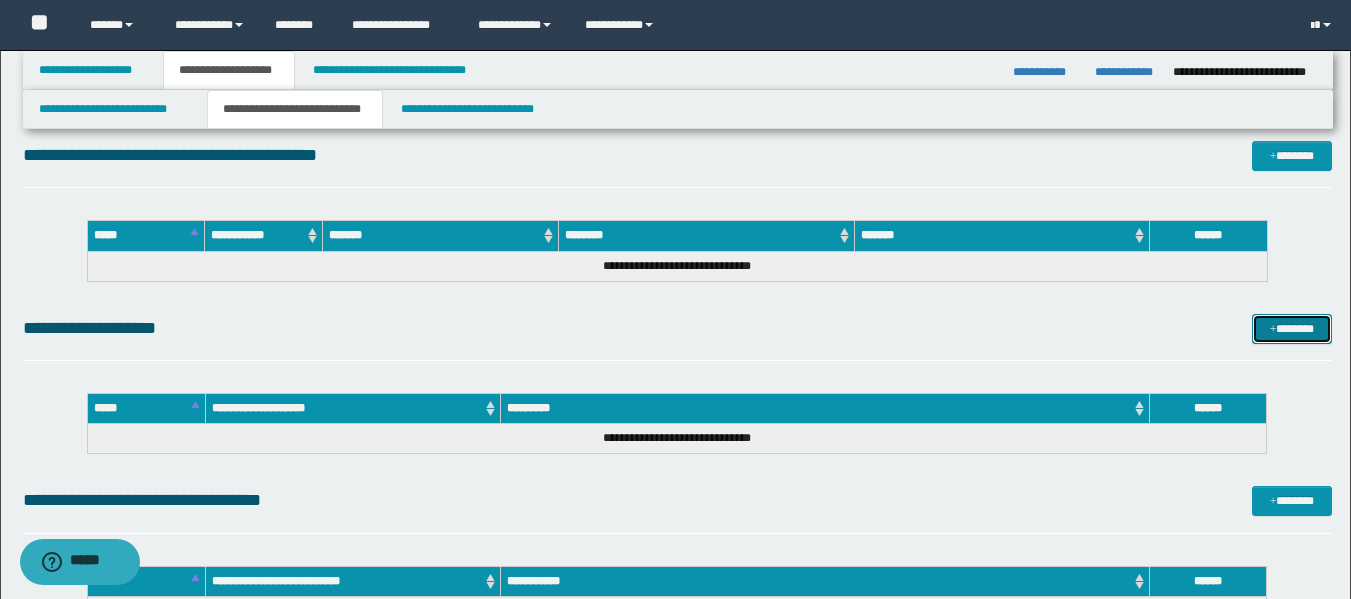 click on "*******" at bounding box center [1292, 329] 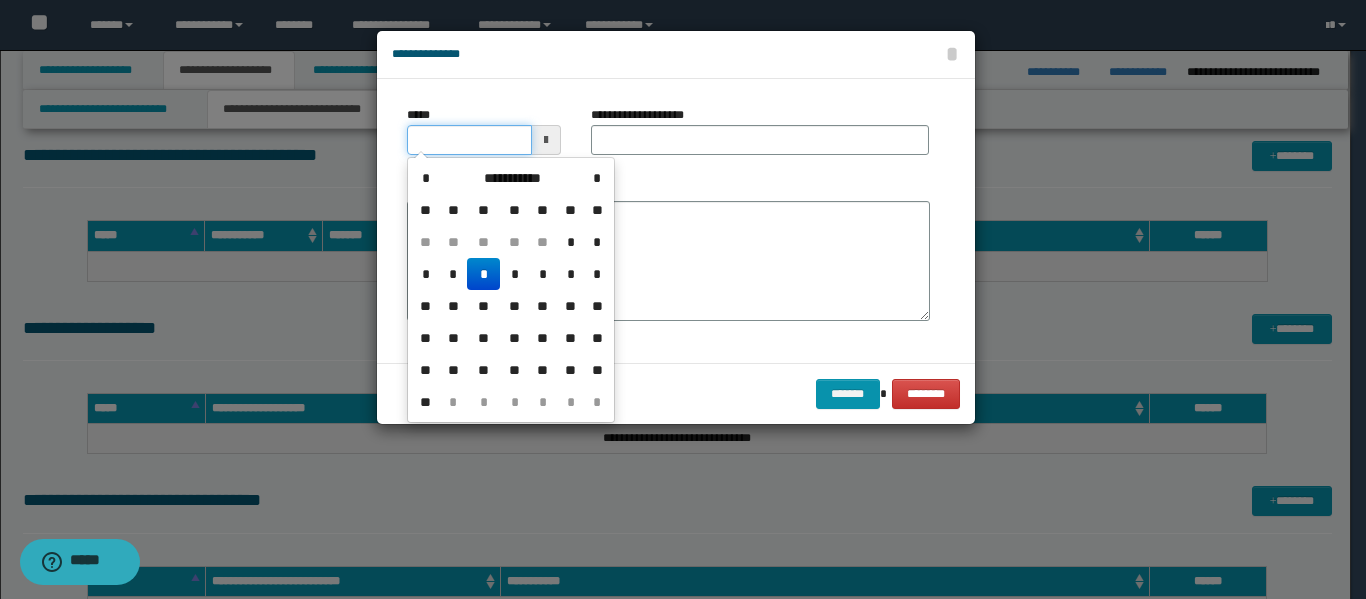 click on "*****" at bounding box center (469, 140) 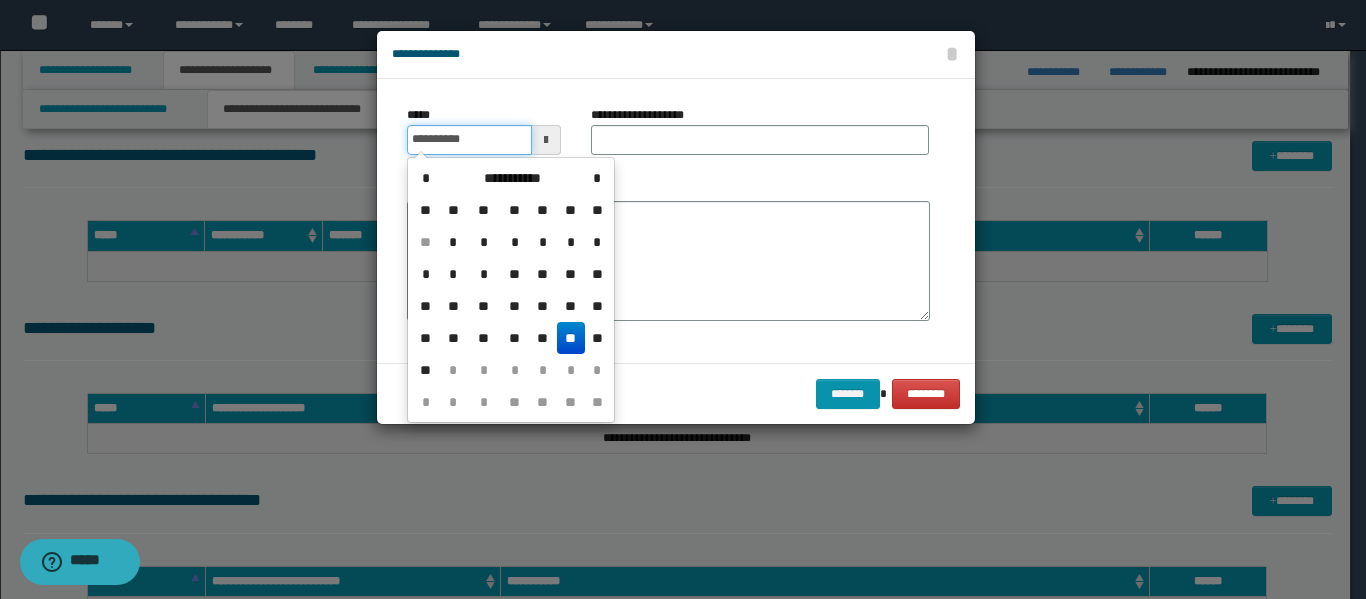 type on "**********" 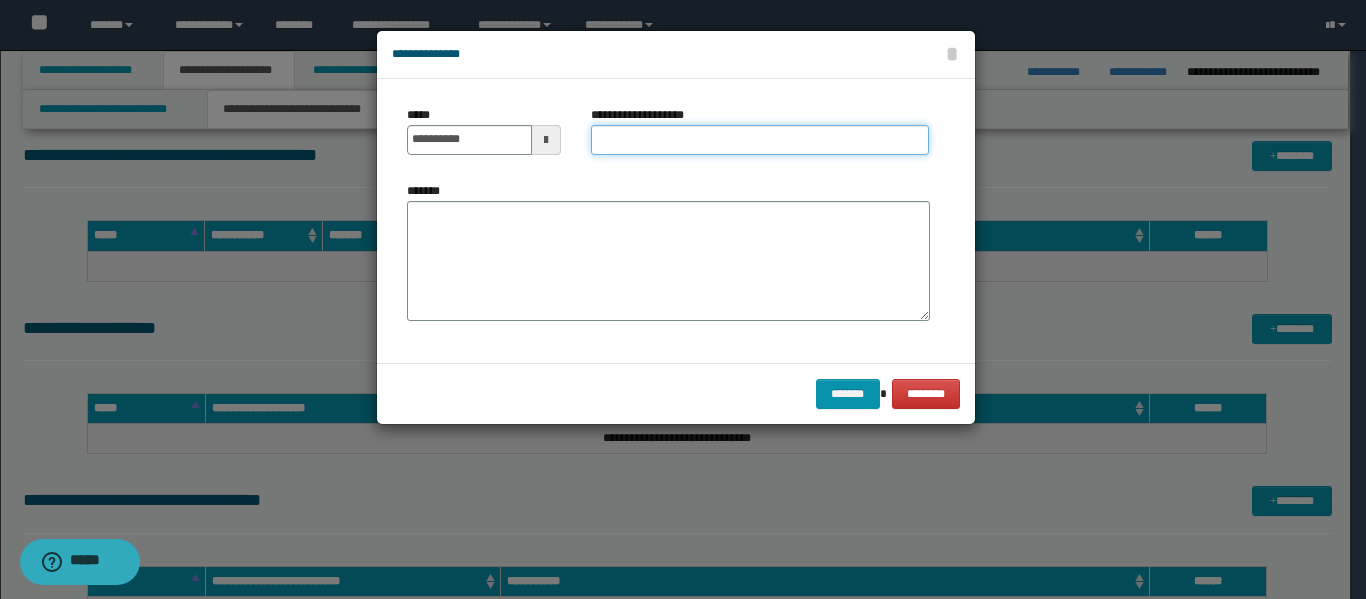 click on "**********" at bounding box center [760, 140] 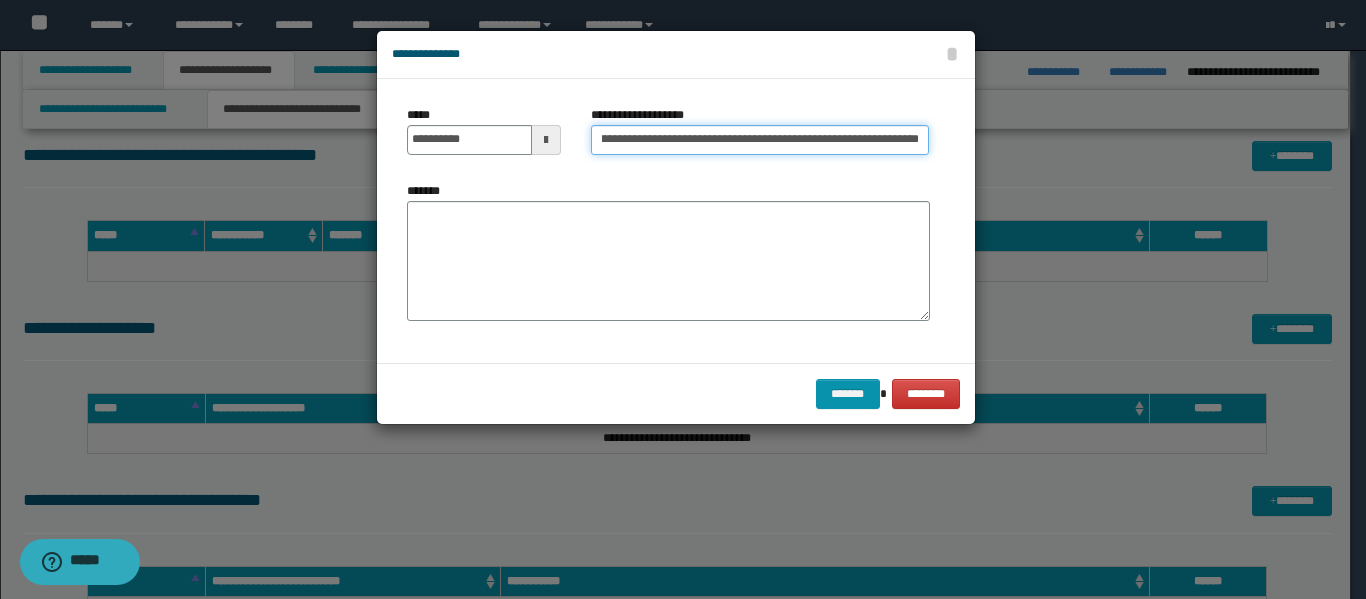 scroll, scrollTop: 0, scrollLeft: 198, axis: horizontal 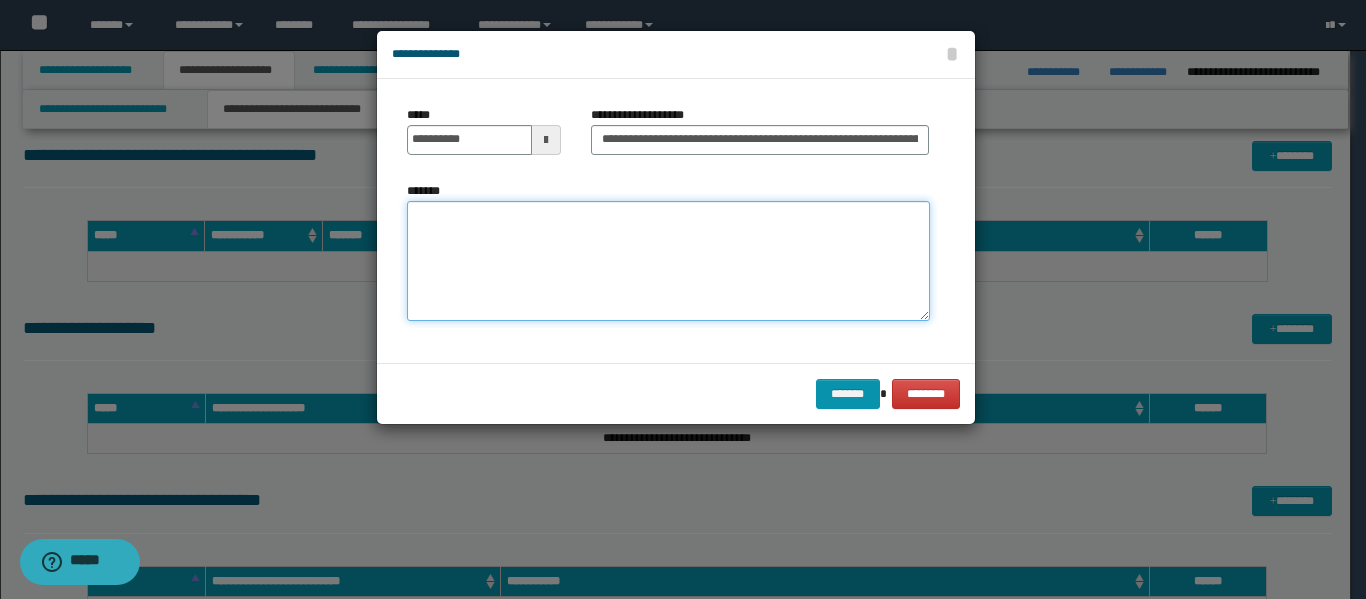 click on "*******" at bounding box center [668, 261] 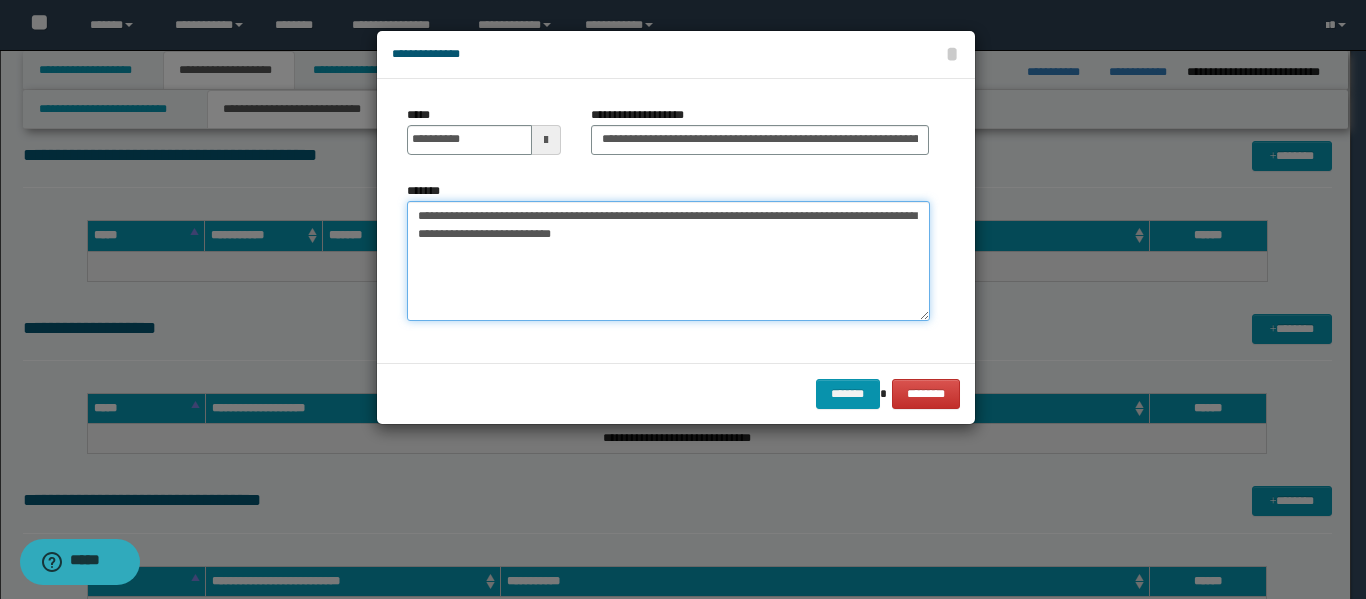 click on "**********" at bounding box center [668, 261] 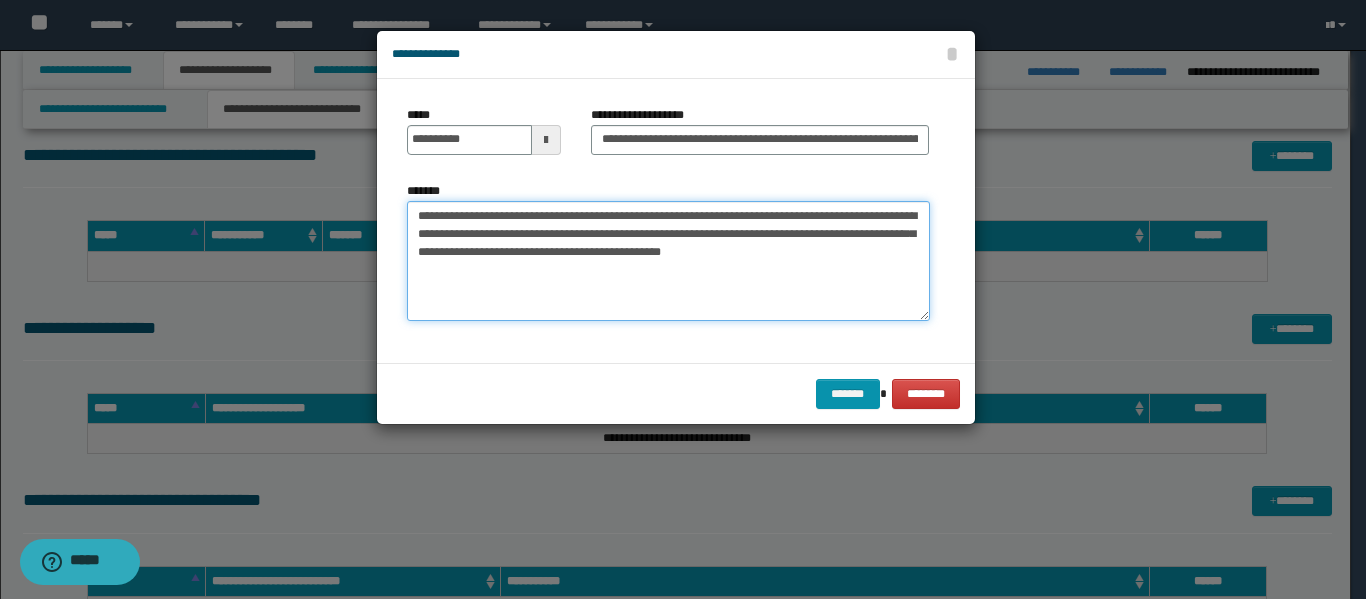 click on "**********" at bounding box center [668, 261] 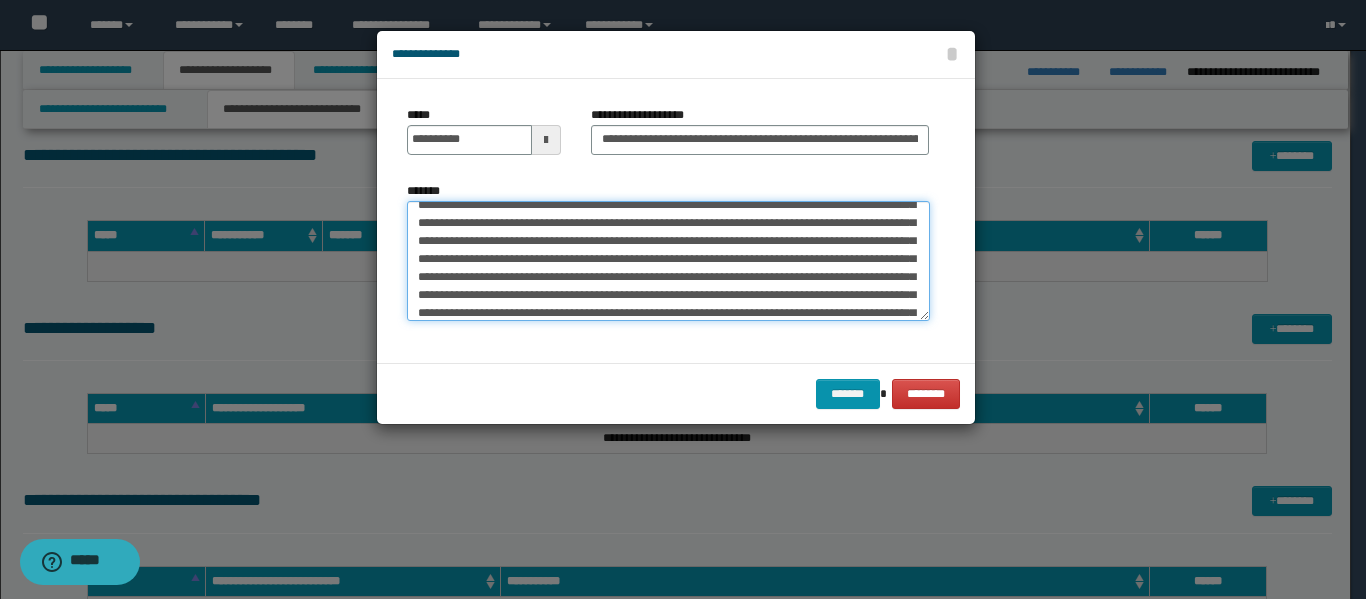 scroll, scrollTop: 0, scrollLeft: 0, axis: both 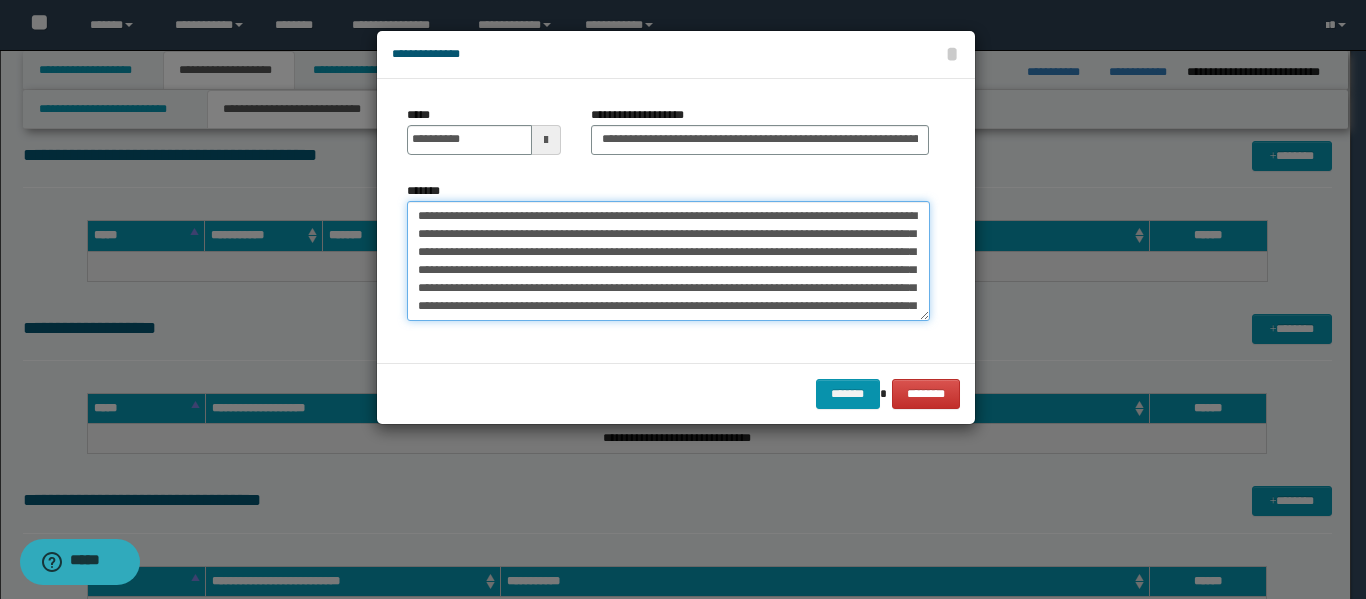 click on "**********" at bounding box center (668, 261) 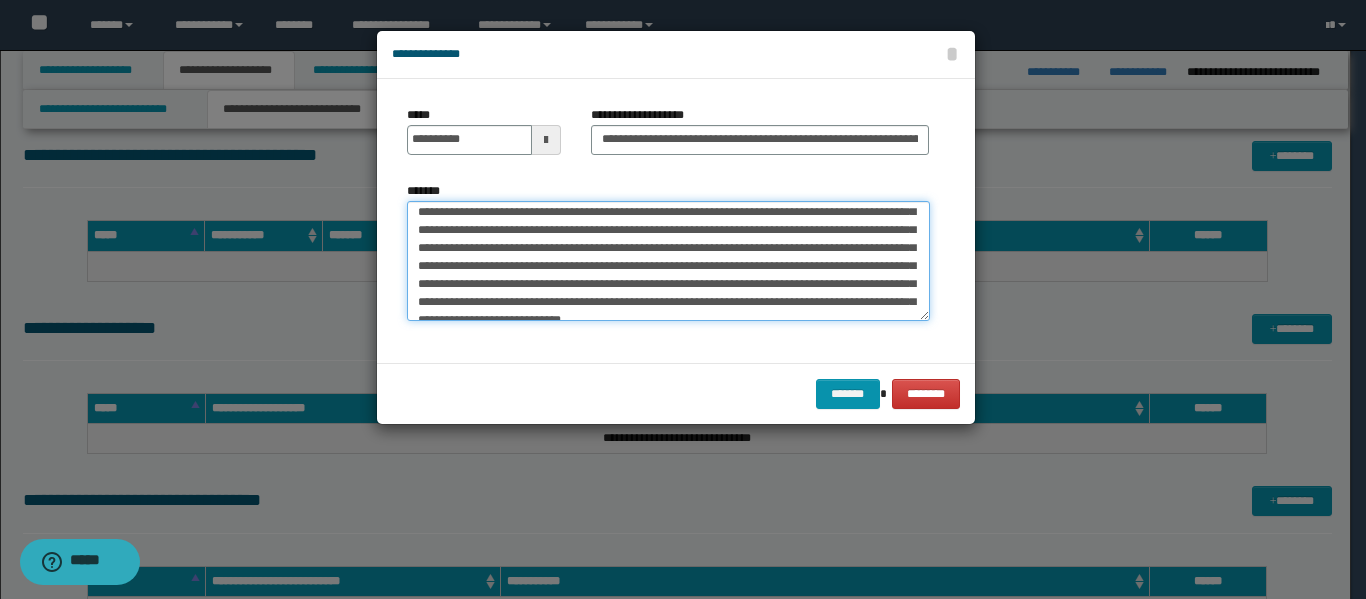 scroll, scrollTop: 72, scrollLeft: 0, axis: vertical 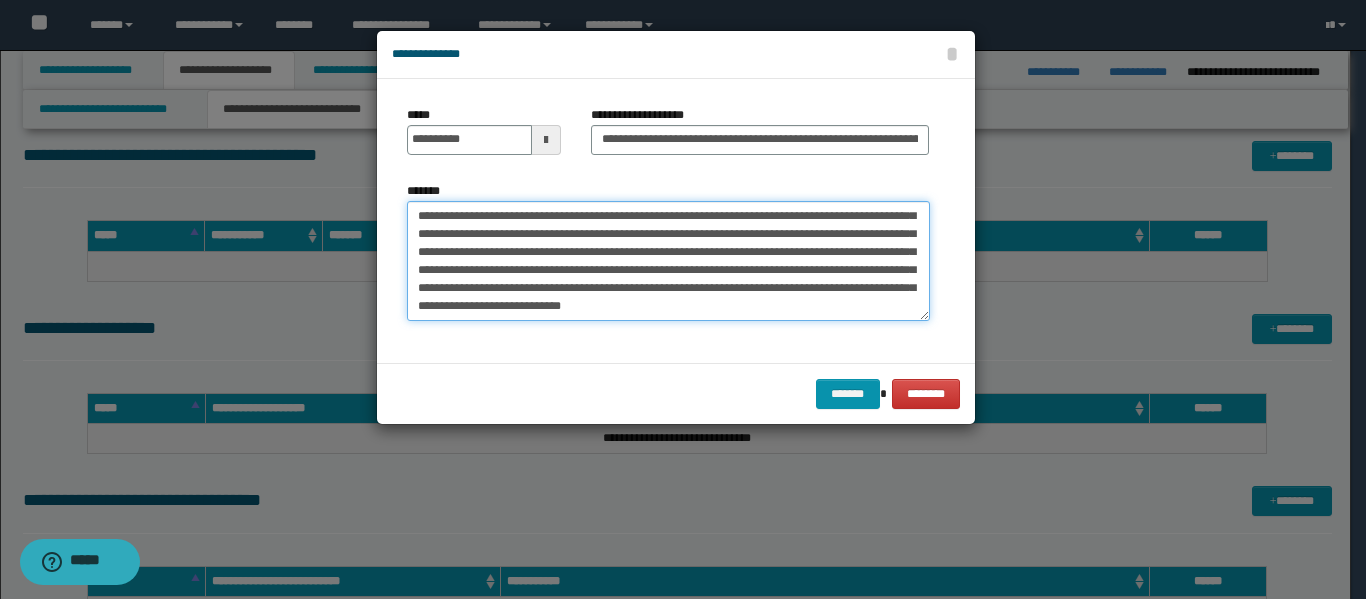 click on "**********" at bounding box center [668, 261] 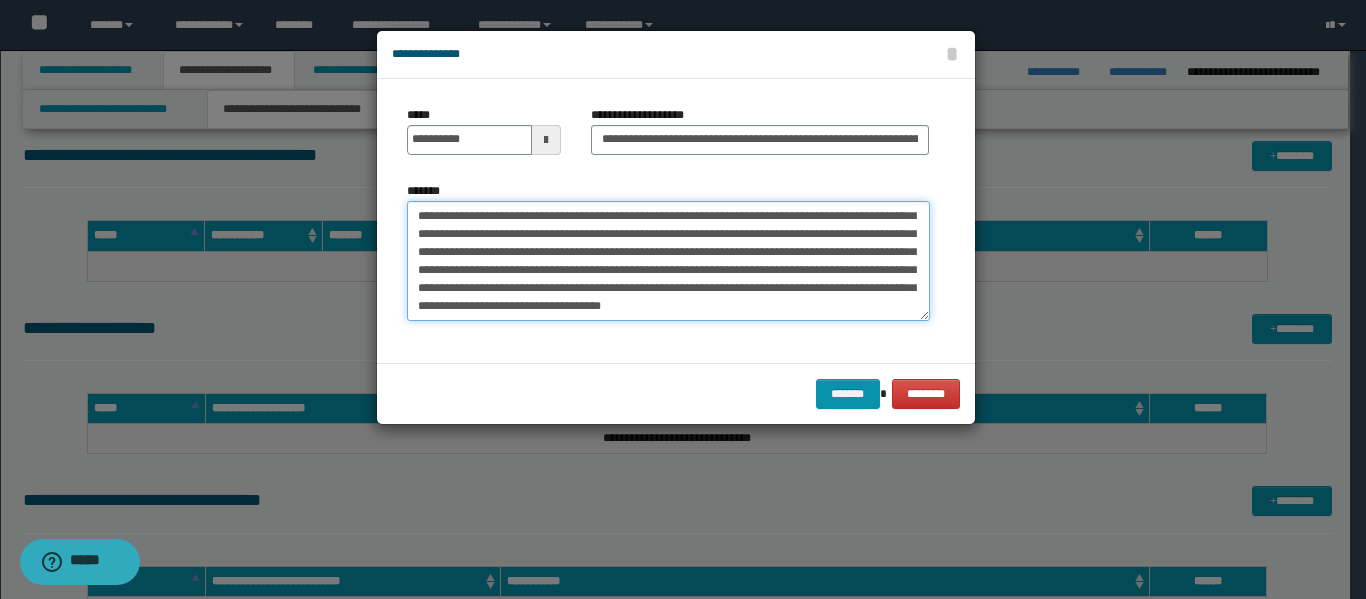 scroll, scrollTop: 120, scrollLeft: 0, axis: vertical 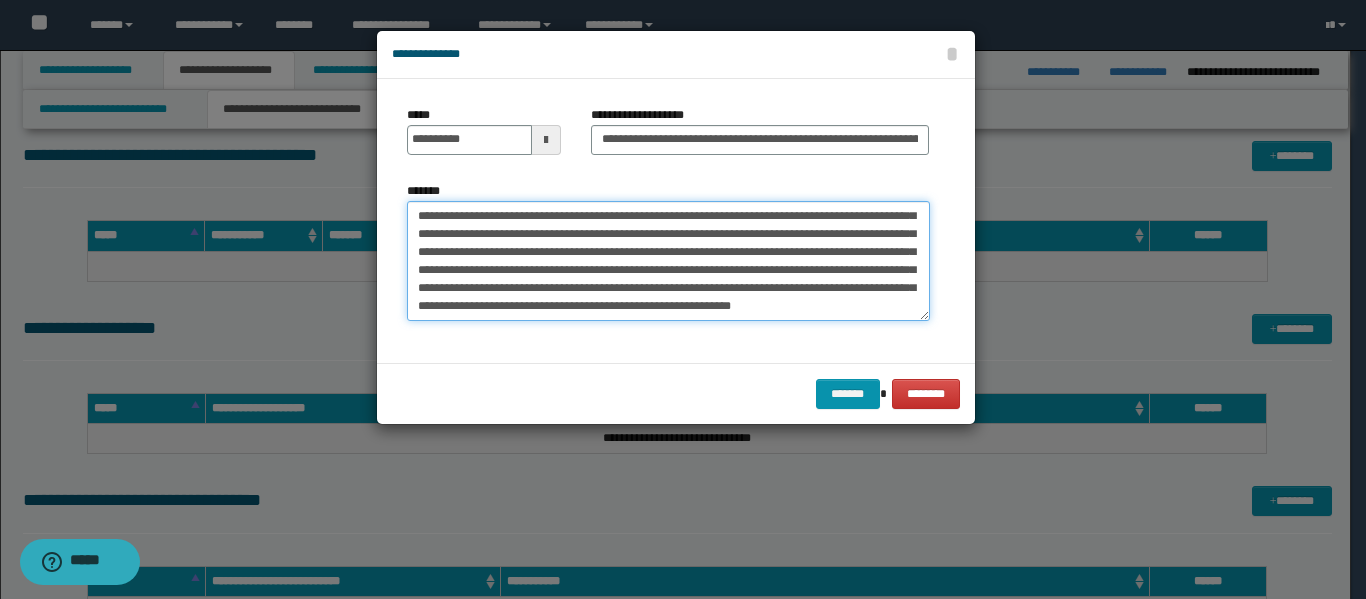 click on "*******" at bounding box center [668, 261] 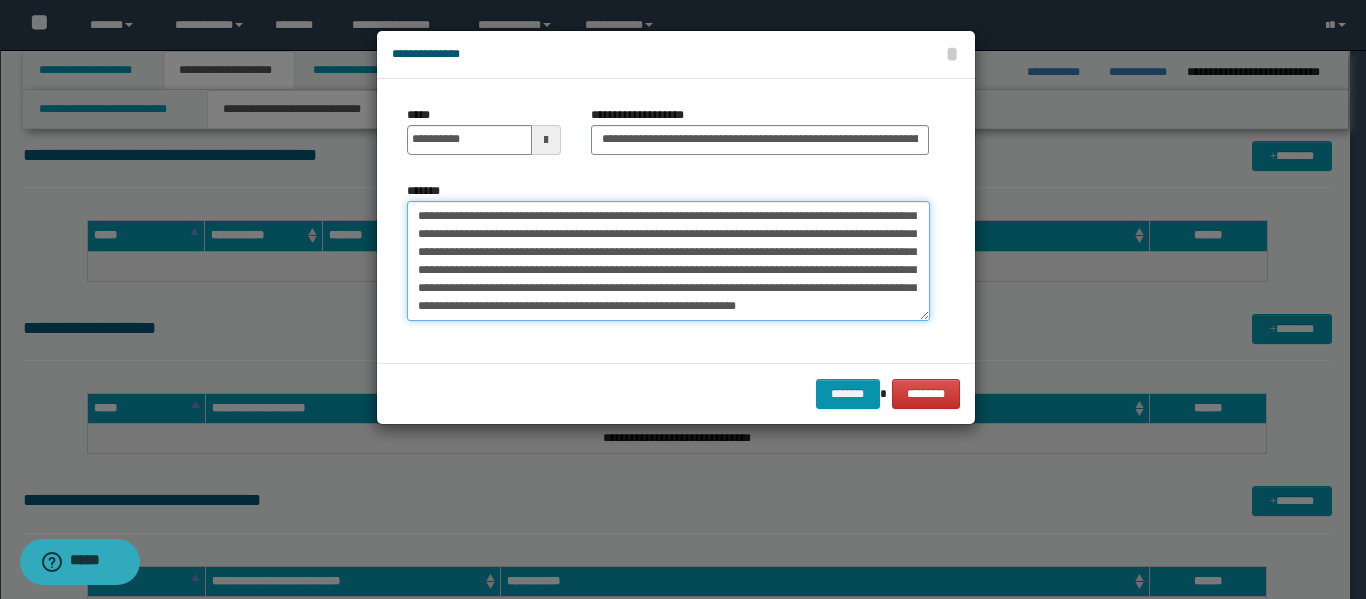 click on "*******" at bounding box center [668, 261] 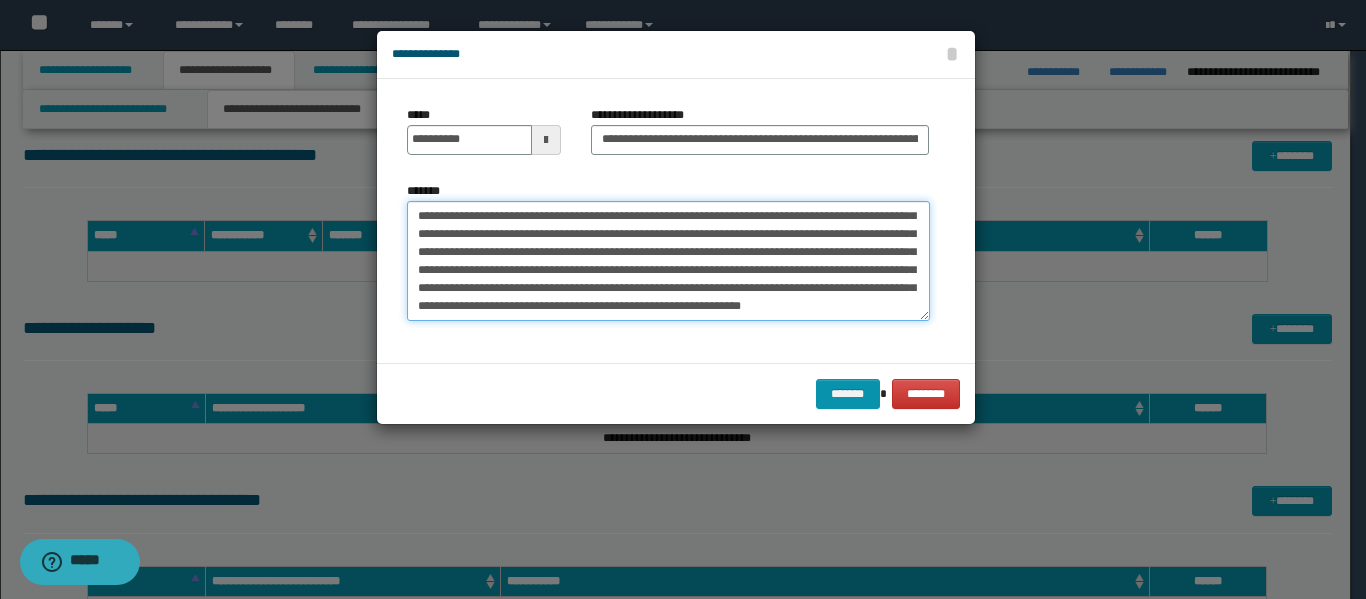 click on "*******" at bounding box center (668, 261) 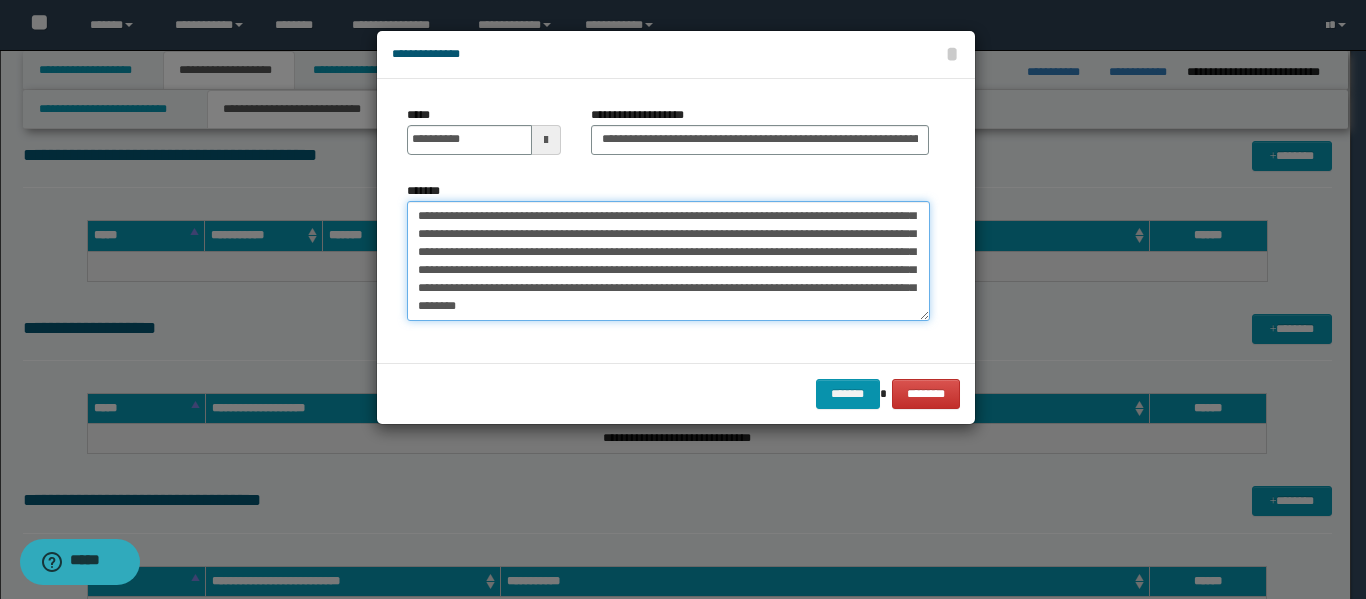 scroll, scrollTop: 156, scrollLeft: 0, axis: vertical 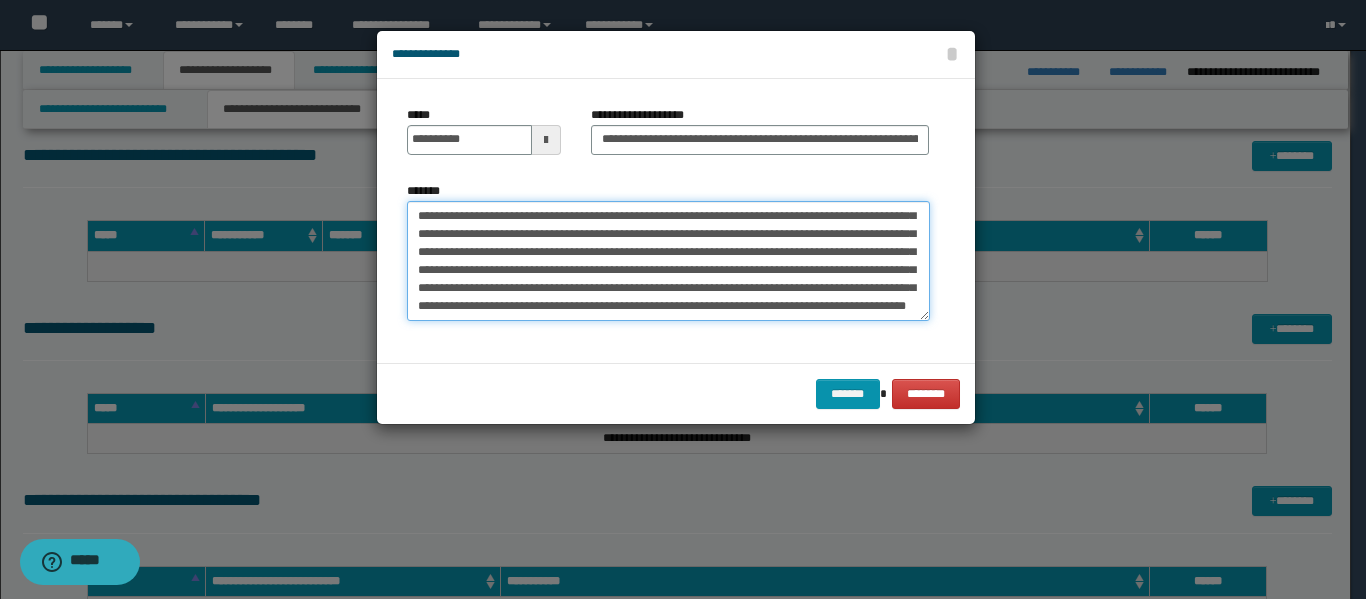 click on "*******" at bounding box center [668, 261] 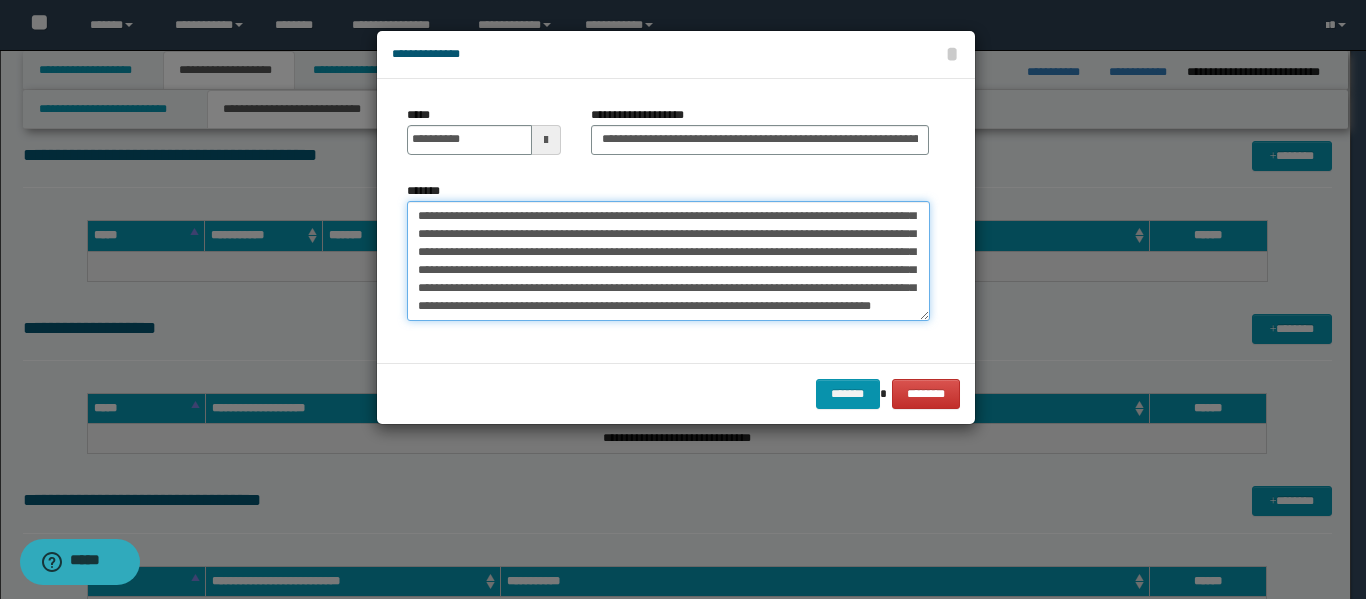 scroll, scrollTop: 192, scrollLeft: 0, axis: vertical 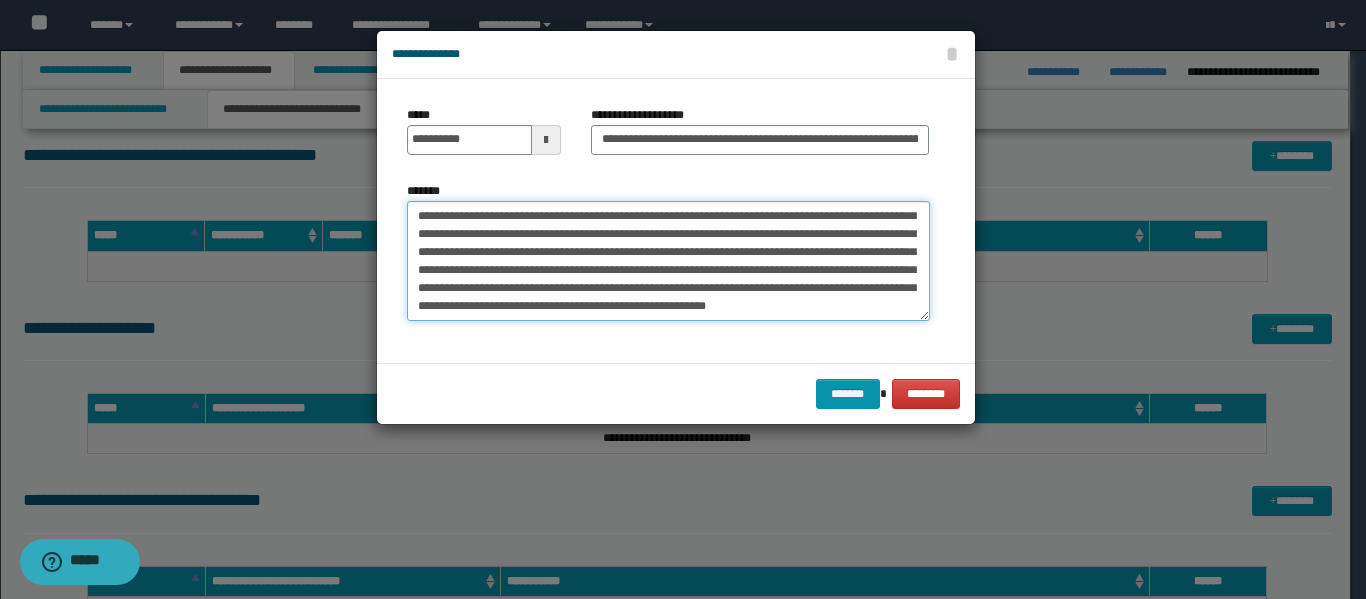 type on "**********" 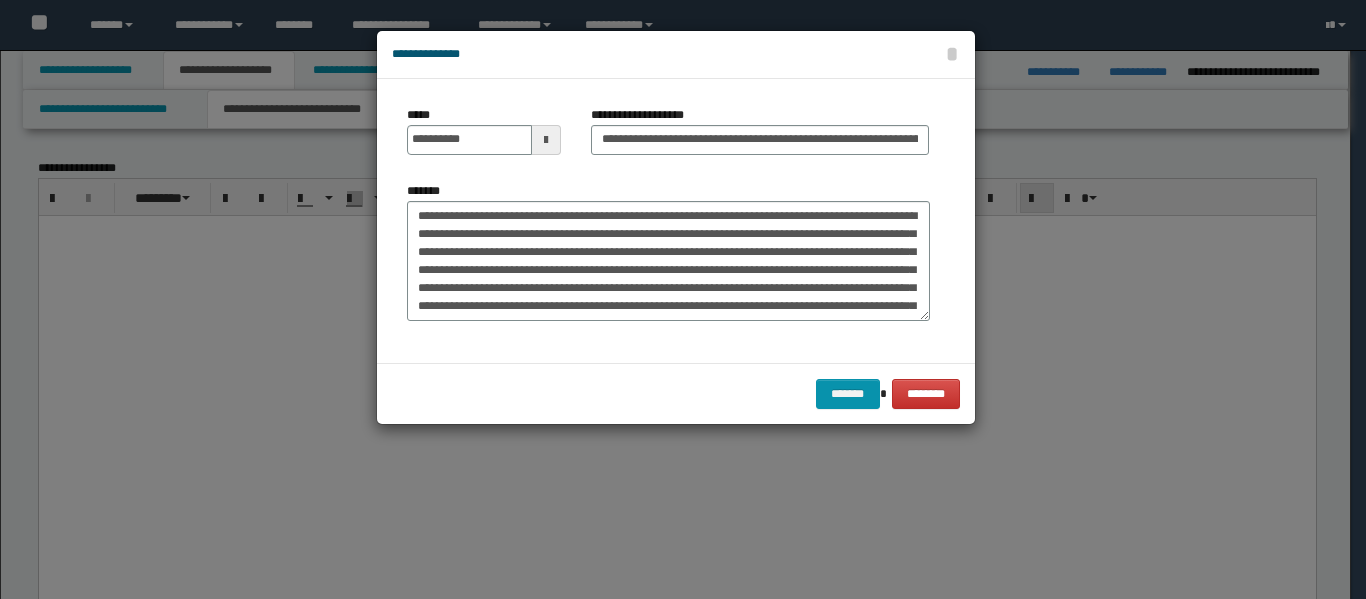scroll, scrollTop: 1369, scrollLeft: 0, axis: vertical 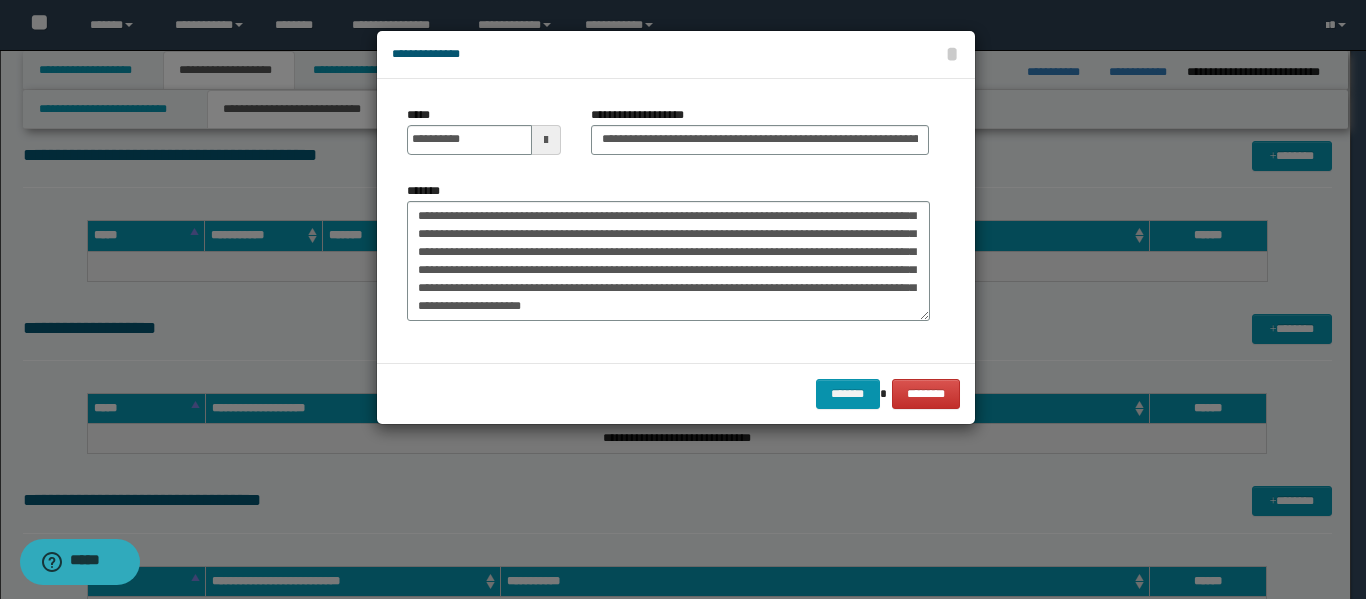 click on "*******" at bounding box center (668, 261) 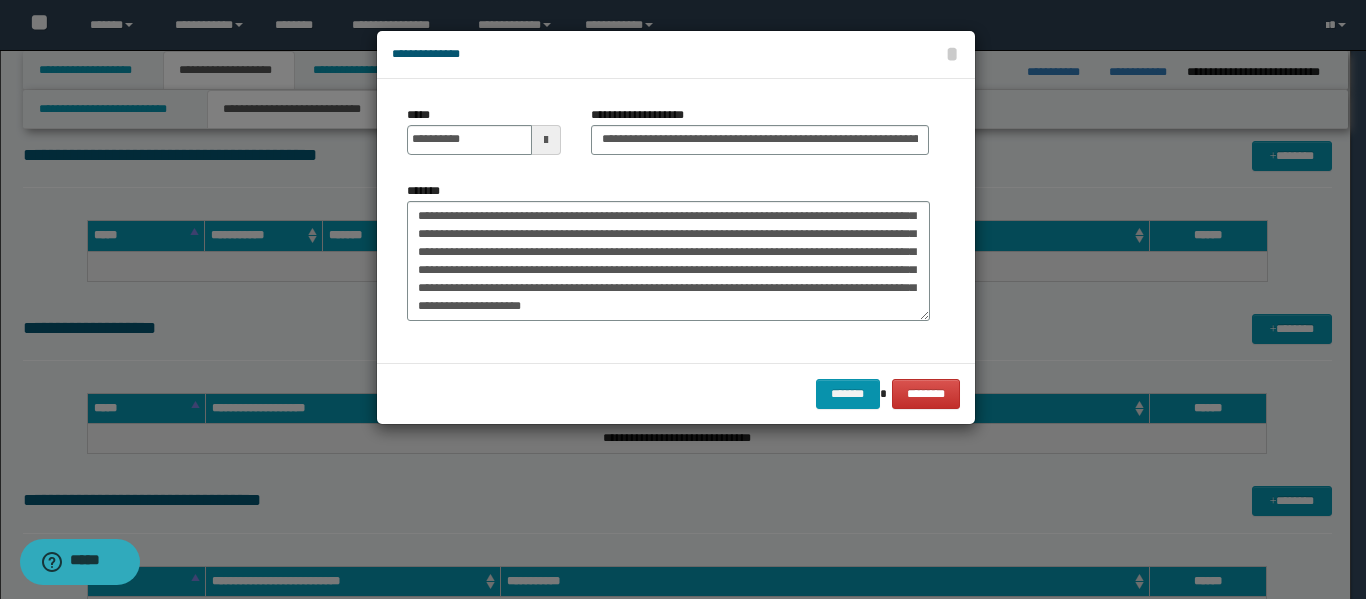 click on "**** *" 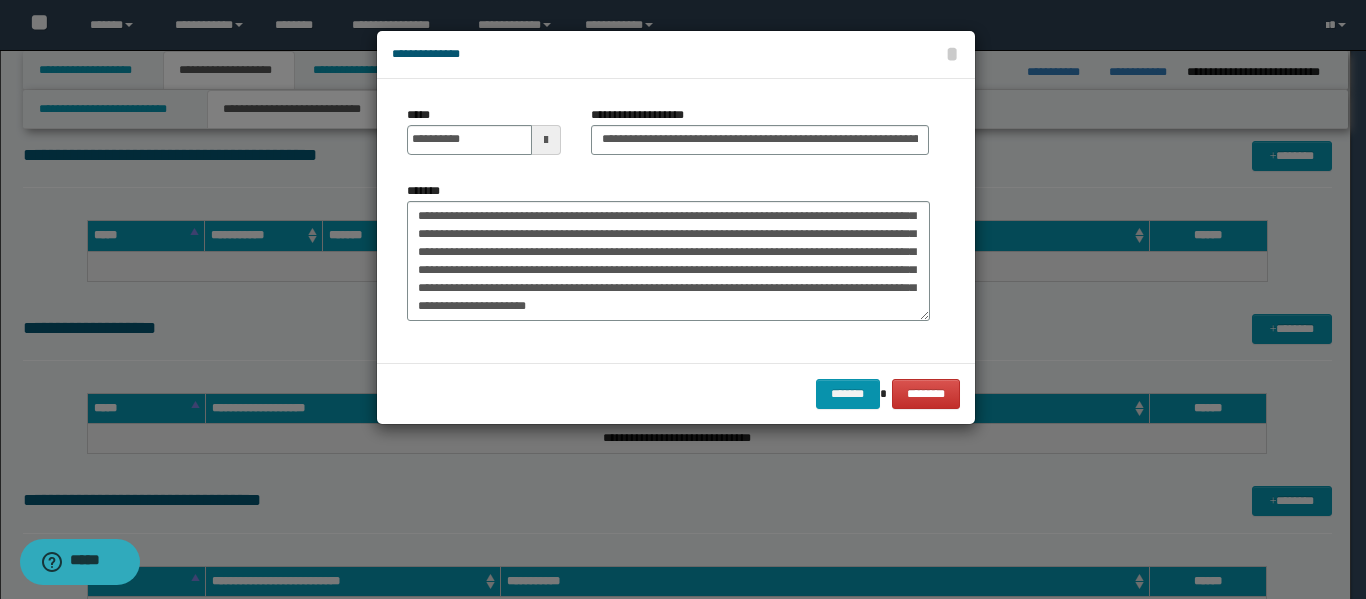 click on "*******" at bounding box center [668, 261] 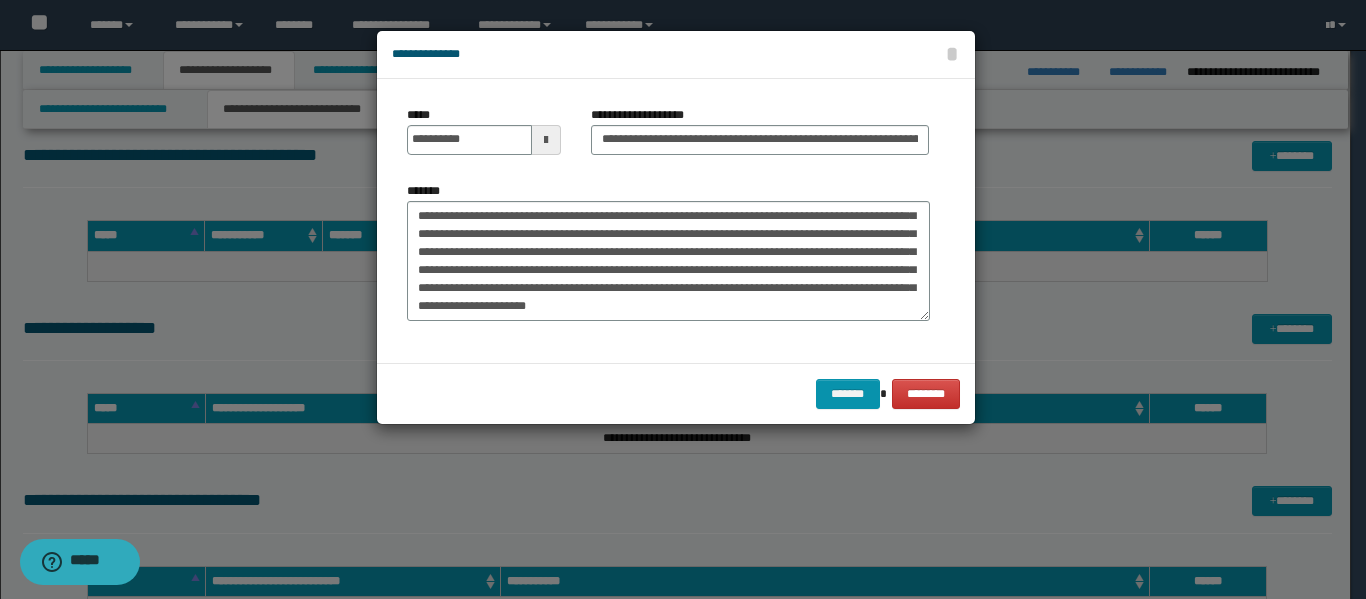 click on "*******" at bounding box center (668, 261) 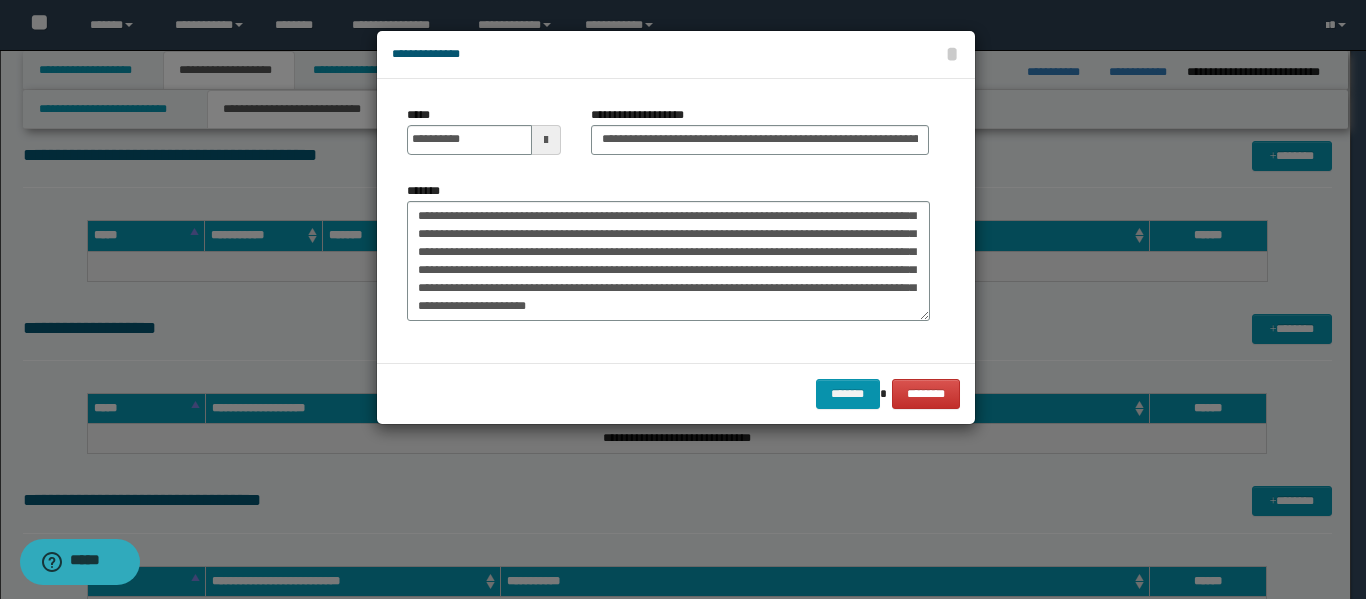 click on "*********" 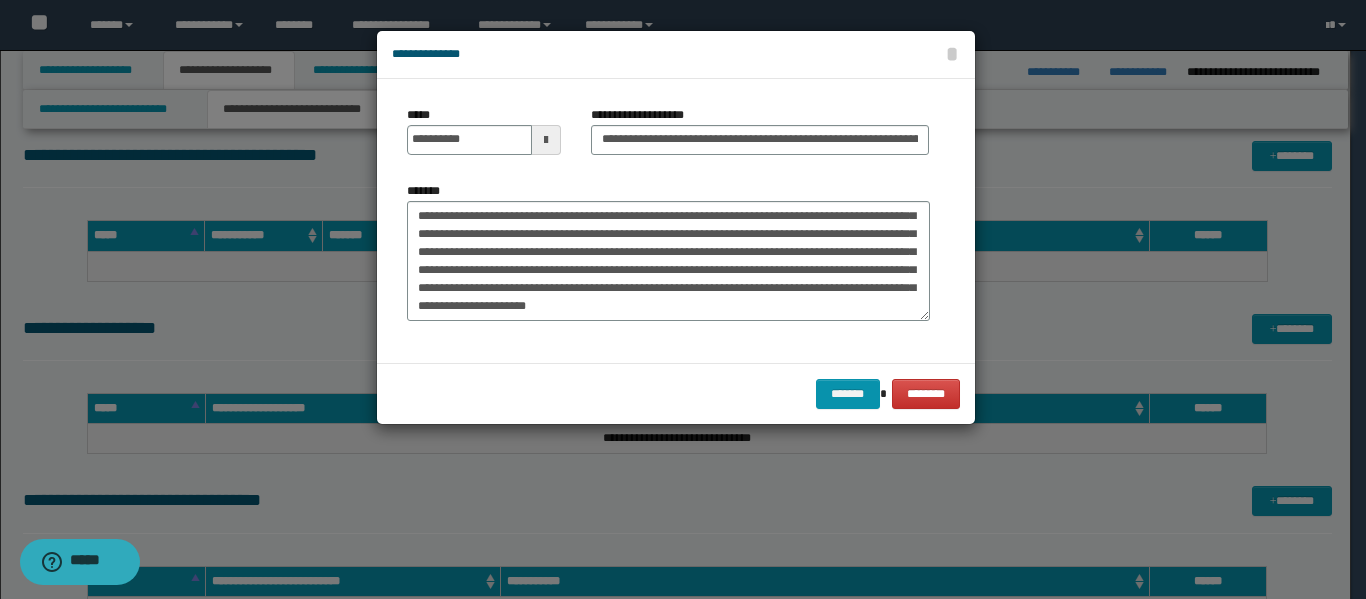 click on "*******" at bounding box center [668, 261] 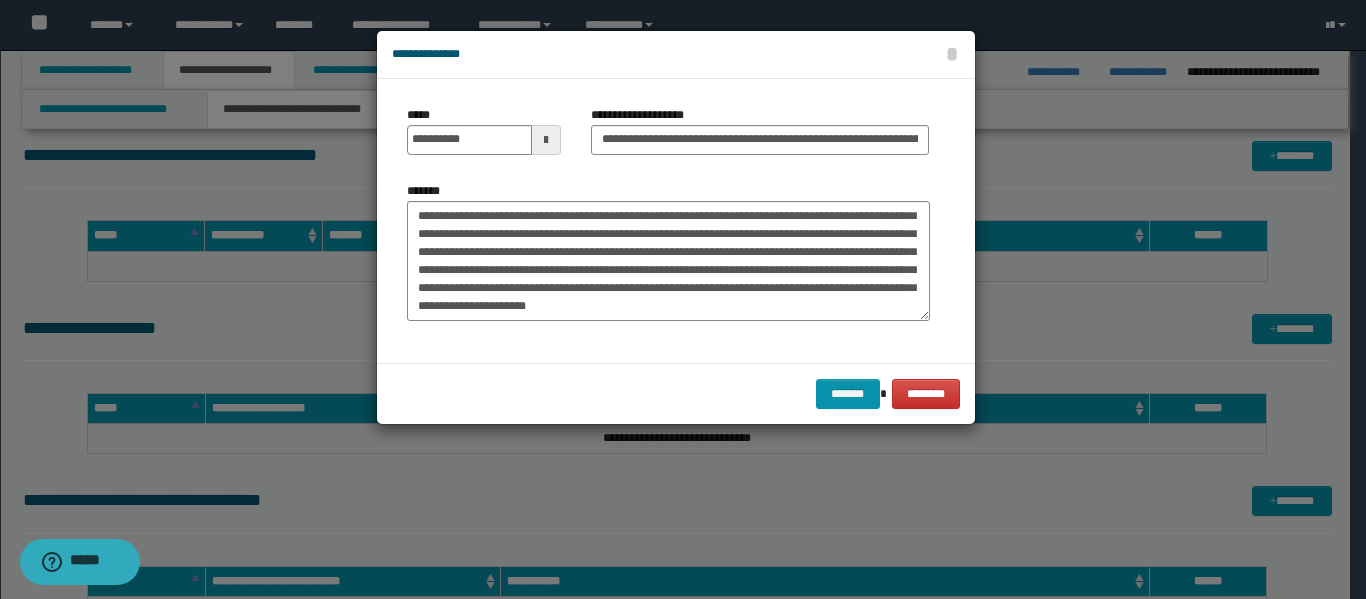click on "** * *****" 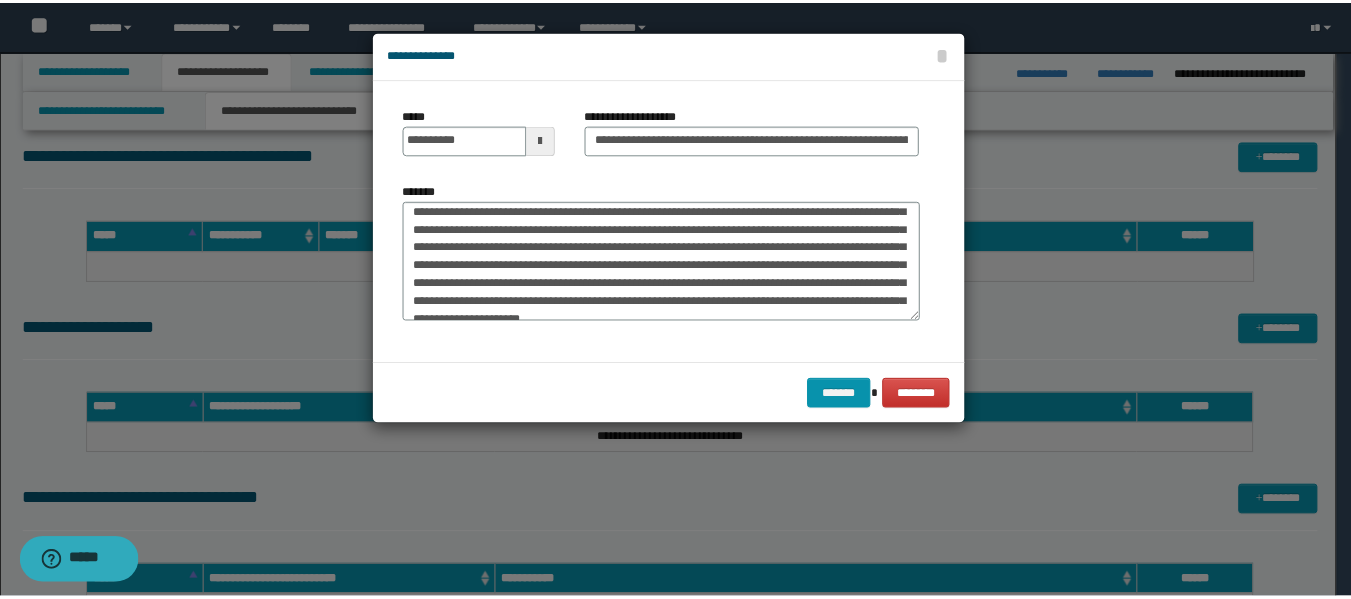 scroll, scrollTop: 234, scrollLeft: 0, axis: vertical 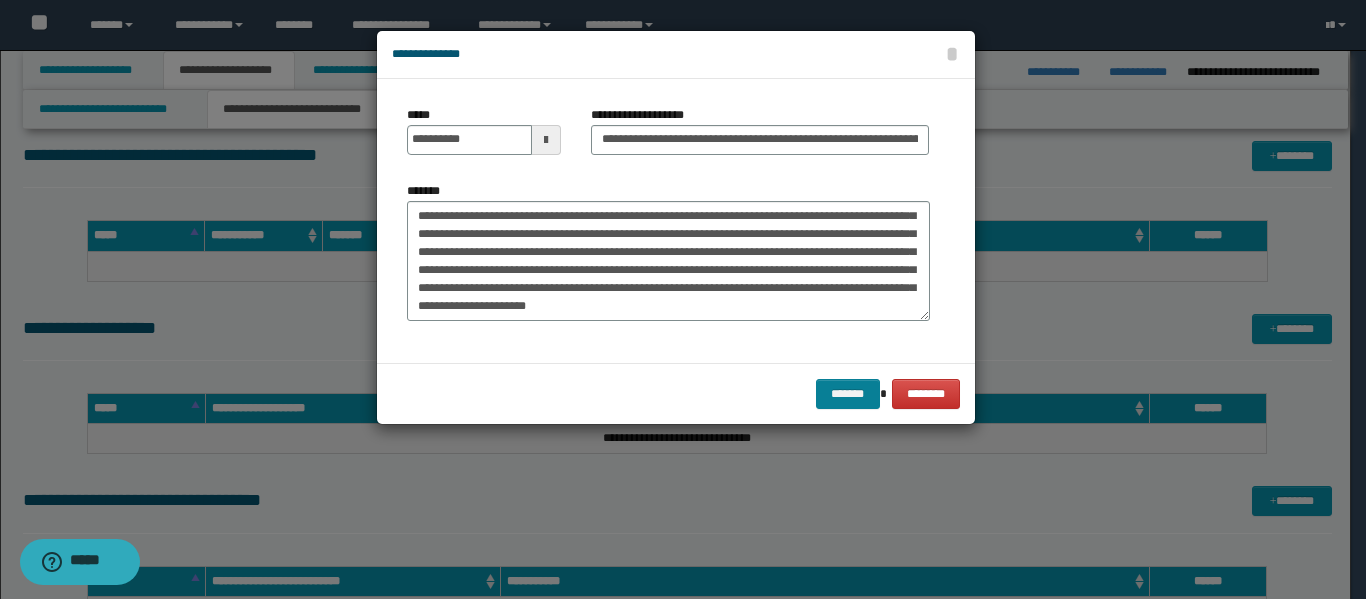 type on "**********" 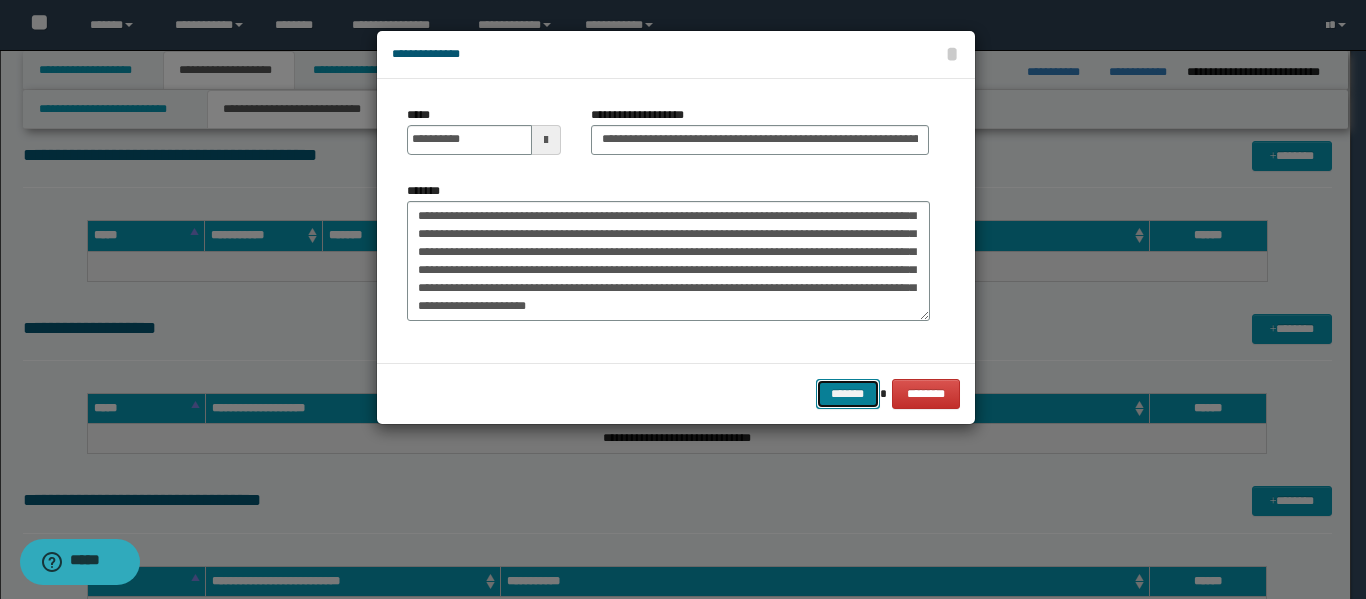 click on "*******" at bounding box center [848, 394] 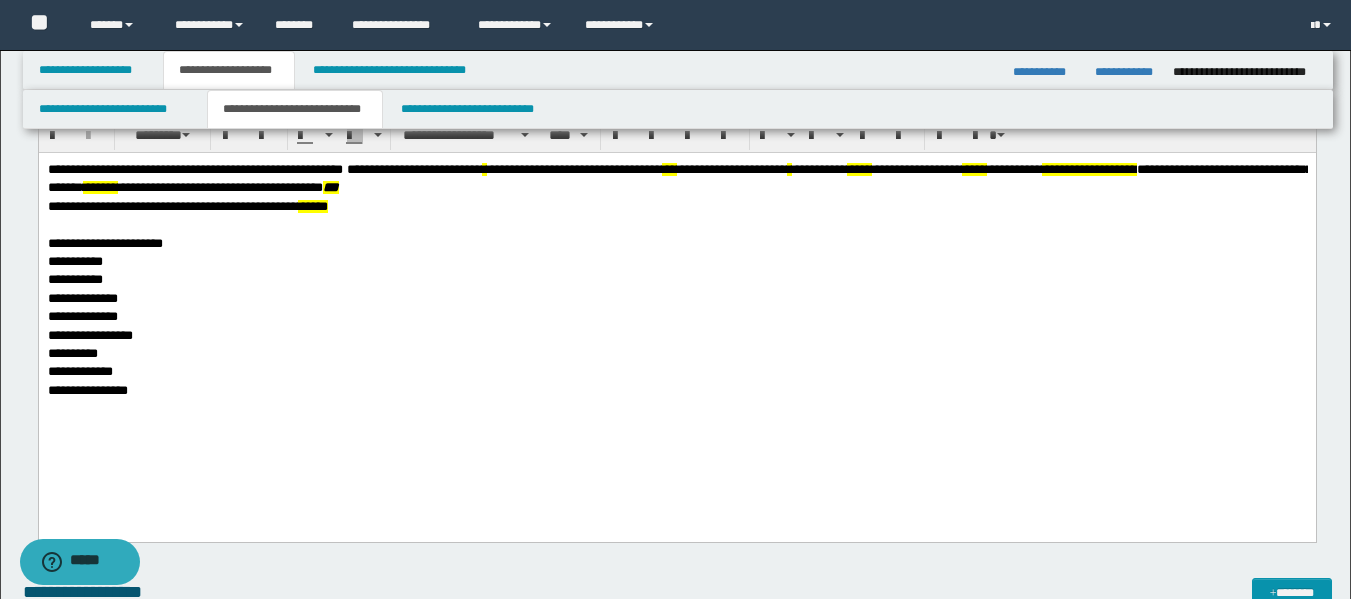 scroll, scrollTop: 669, scrollLeft: 0, axis: vertical 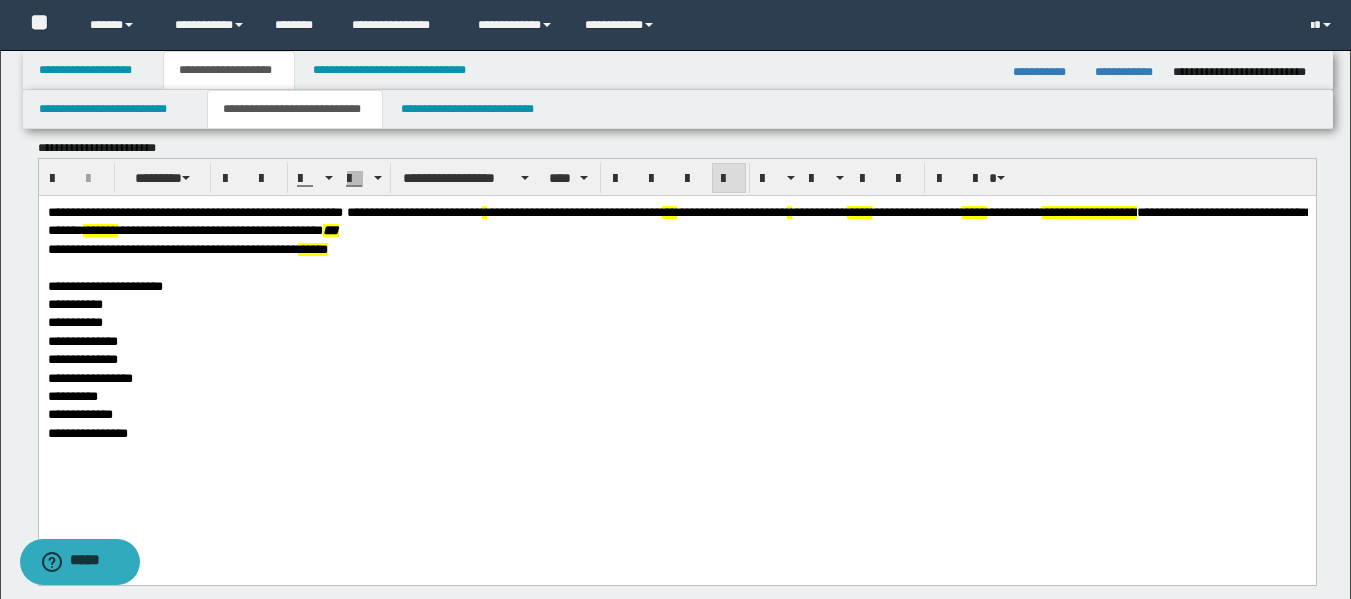 click on "**********" at bounding box center [164, 248] 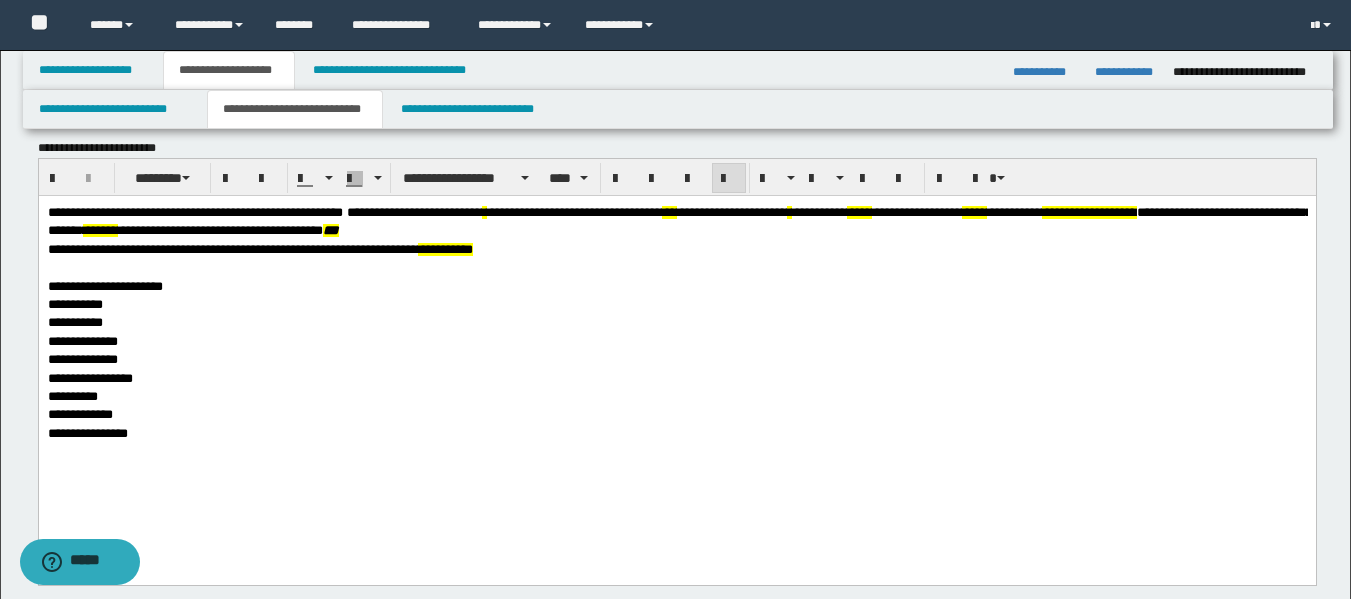 click on "**********" at bounding box center (229, 248) 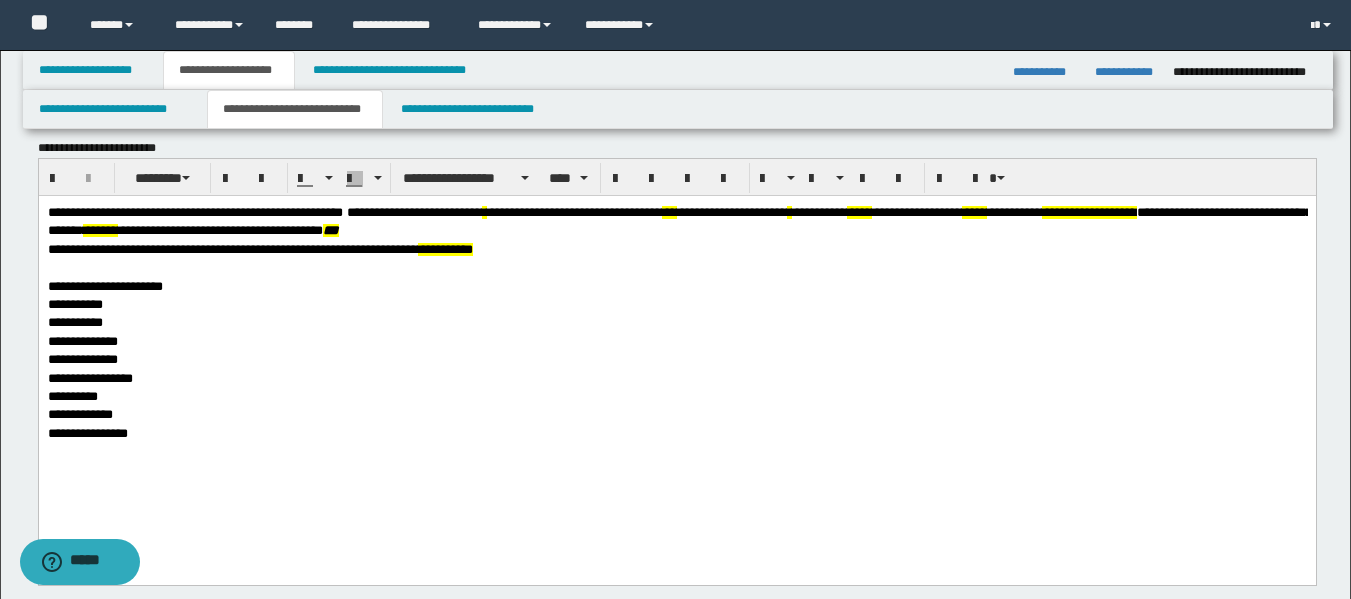 click on "**********" at bounding box center [679, 220] 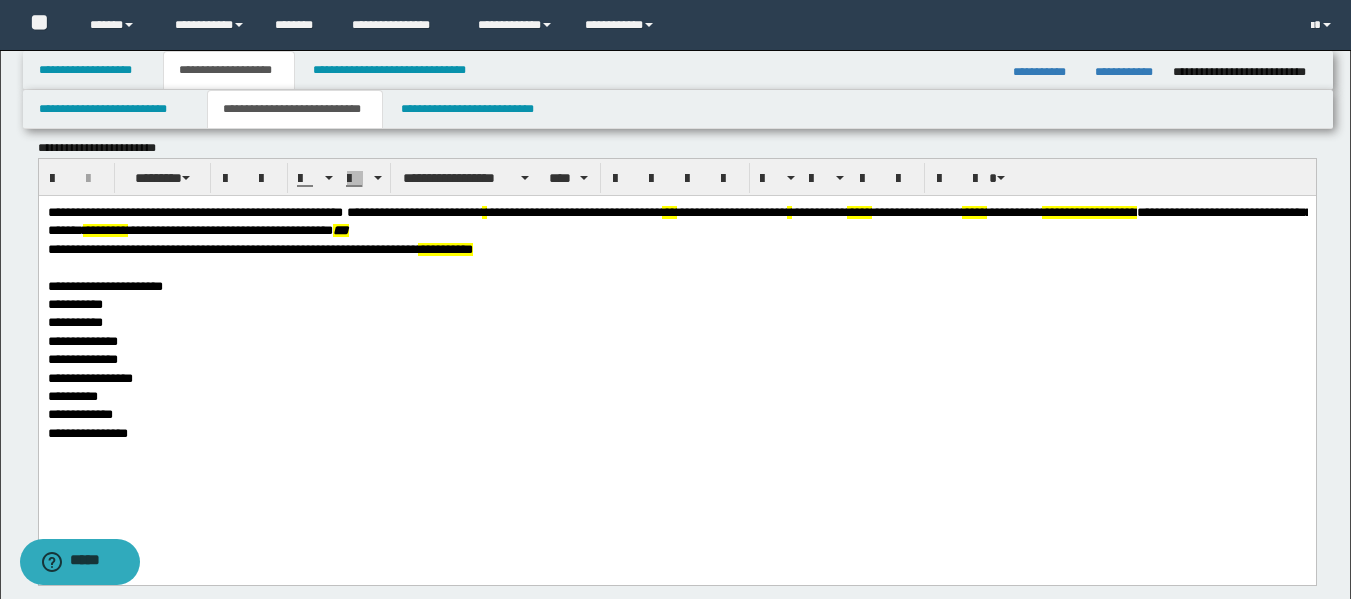 click on "**********" at bounding box center (679, 220) 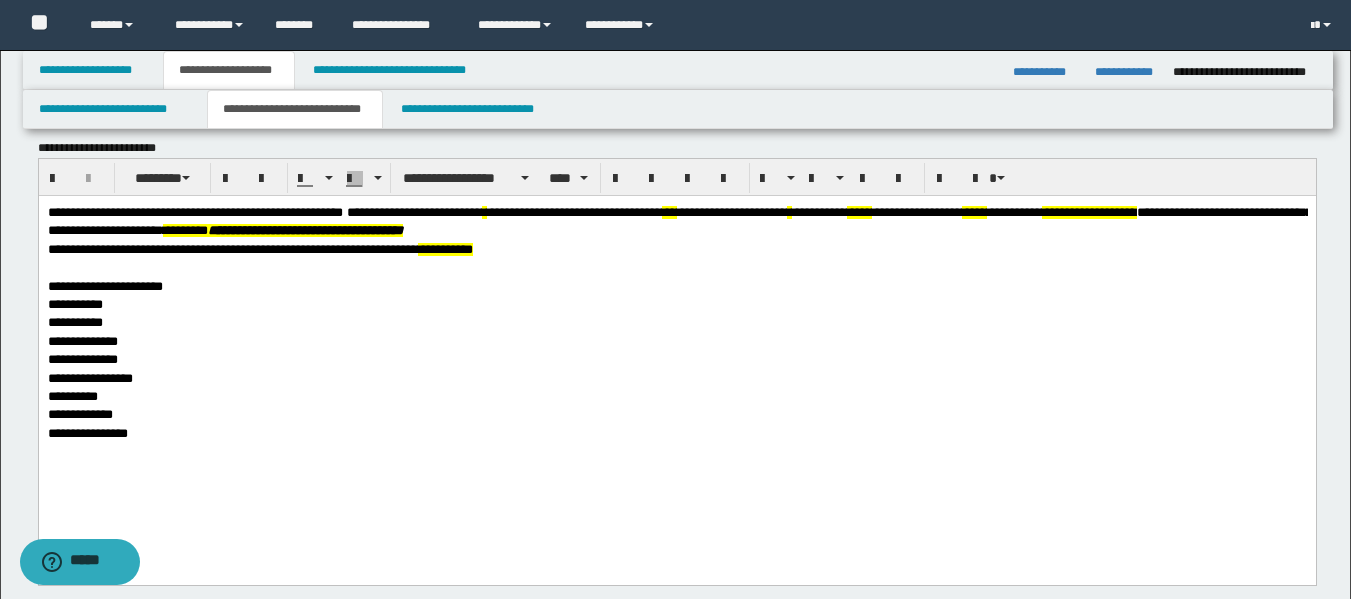 click on "**********" at bounding box center (679, 220) 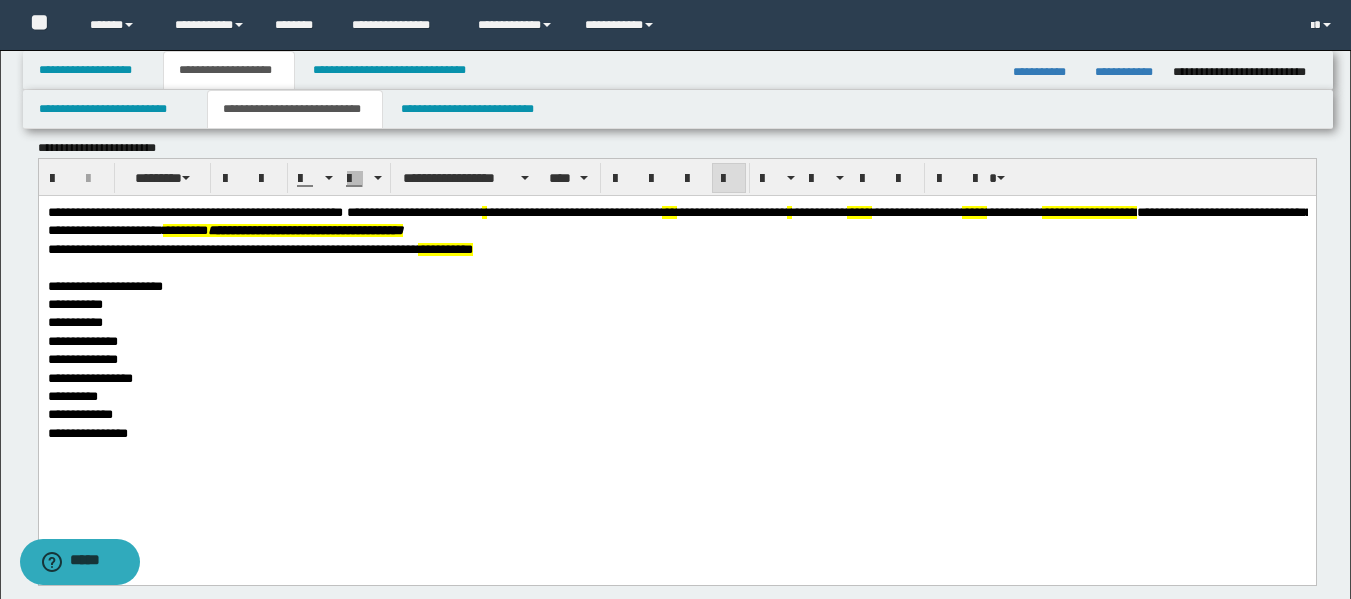 click on "**********" at bounding box center [229, 248] 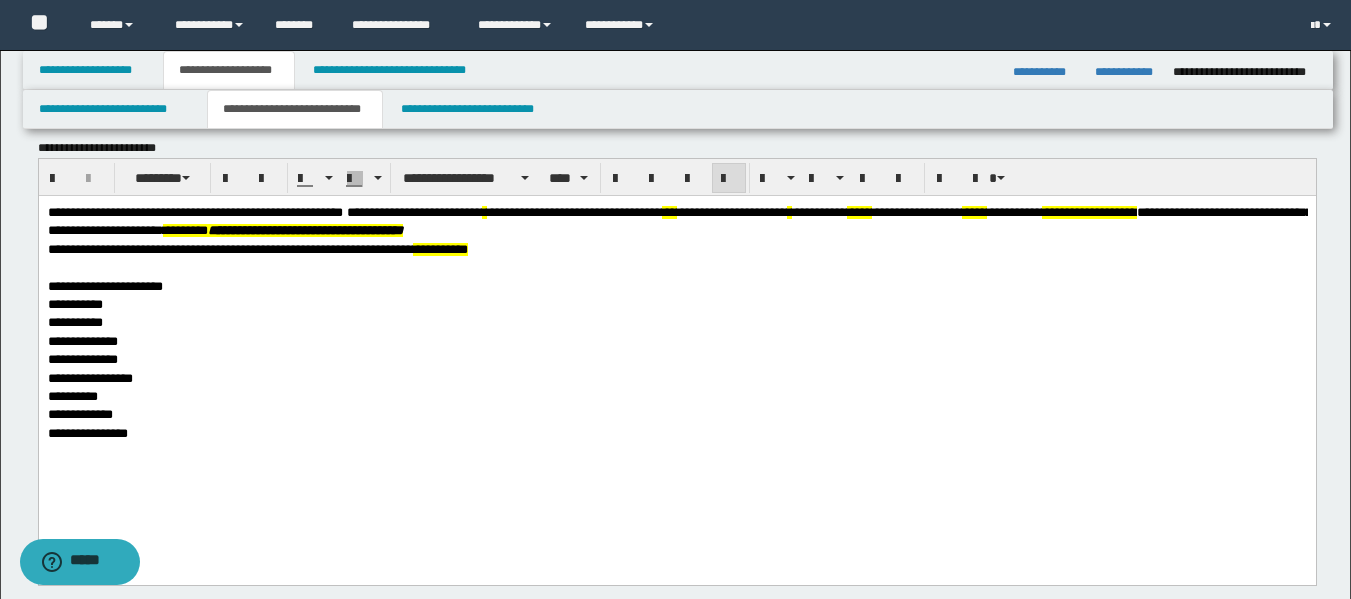 click on "**********" at bounding box center [227, 248] 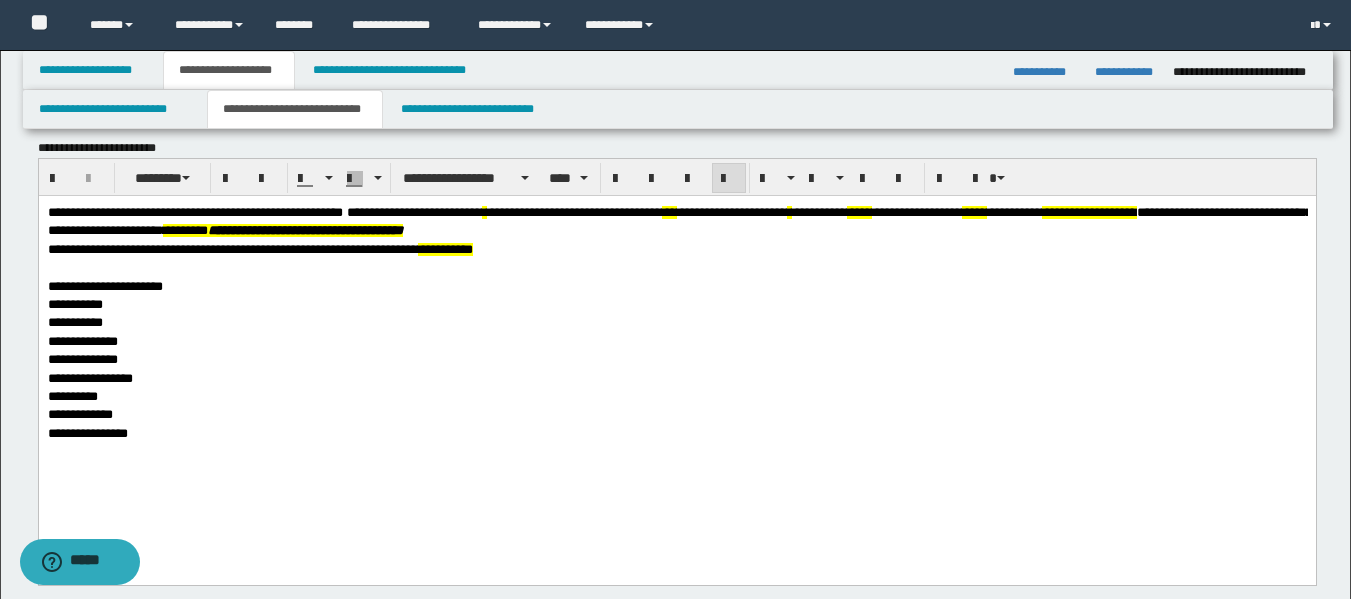 click on "**********" at bounding box center (229, 248) 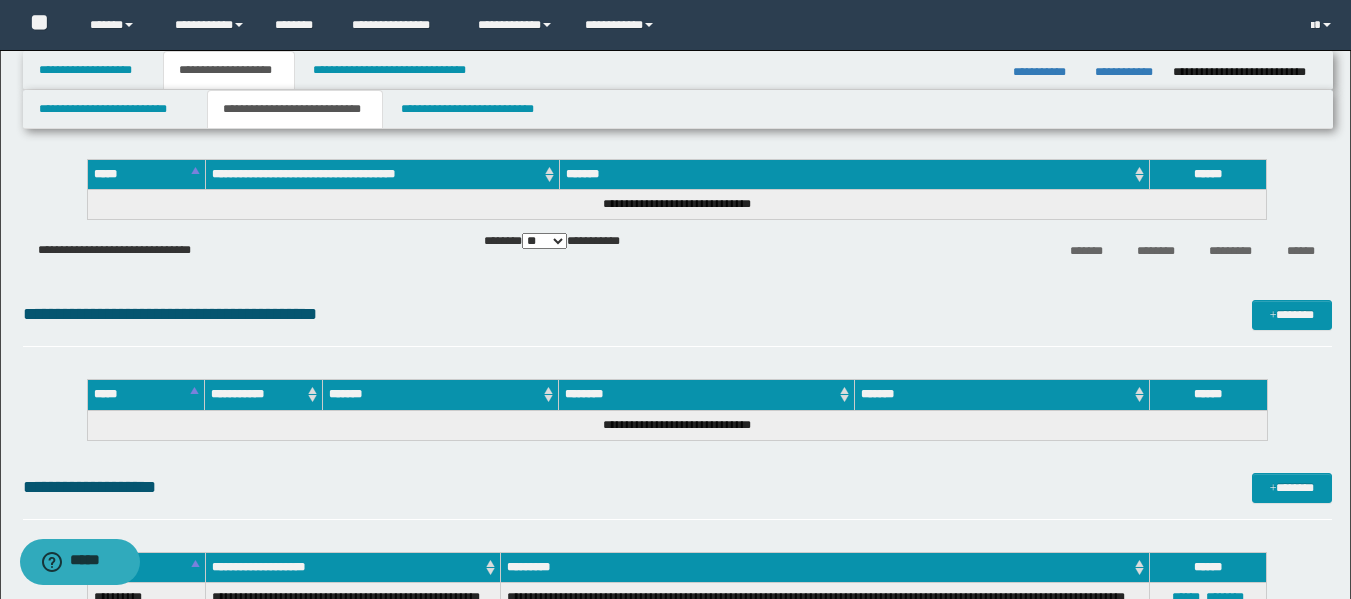 scroll, scrollTop: 1269, scrollLeft: 0, axis: vertical 